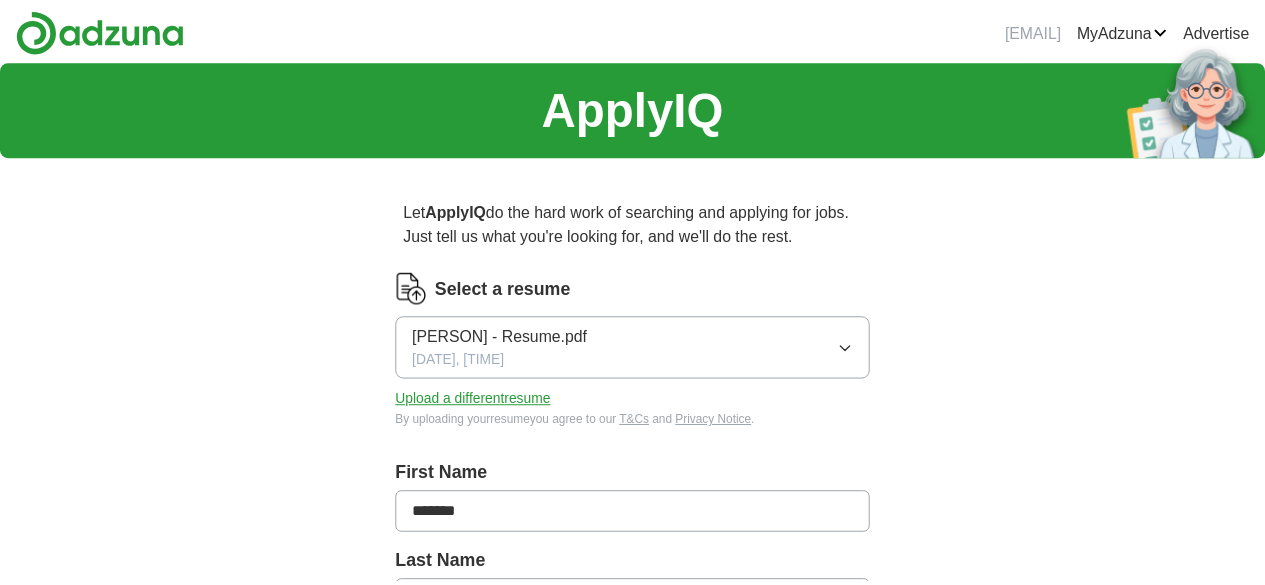 scroll, scrollTop: 0, scrollLeft: 0, axis: both 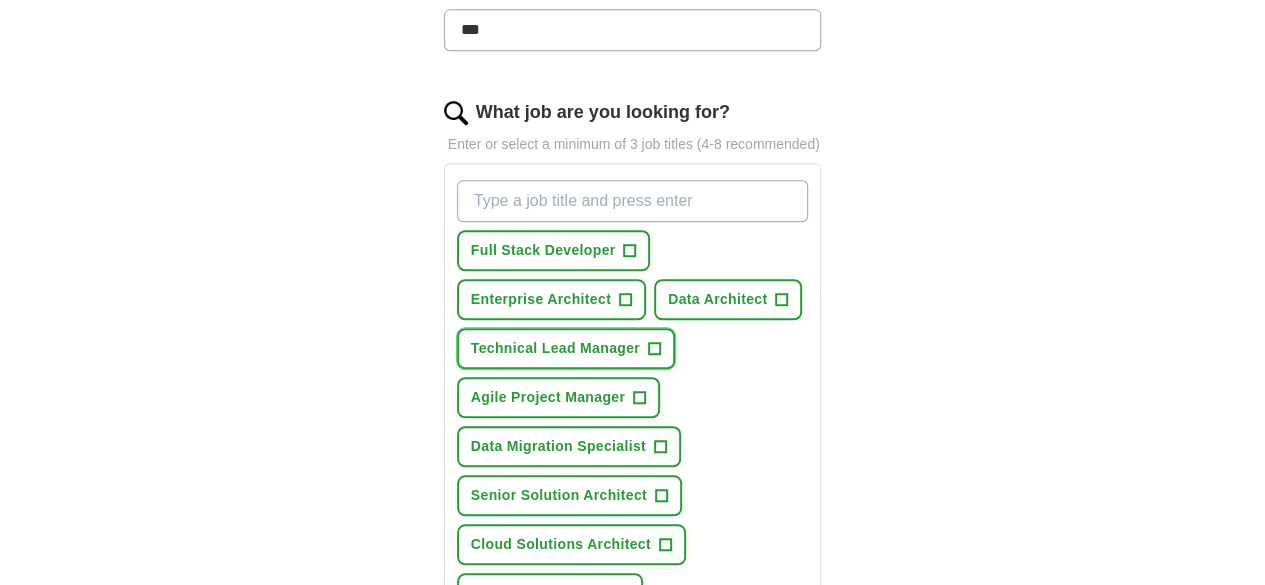 click on "+" at bounding box center [654, 349] 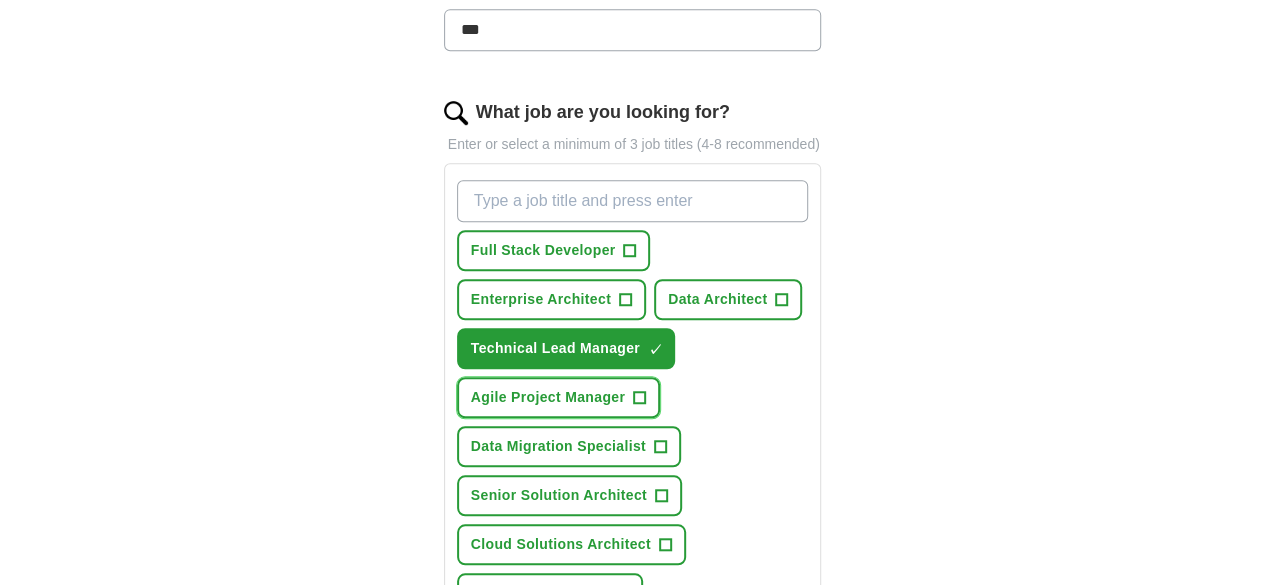 click on "+" at bounding box center [640, 398] 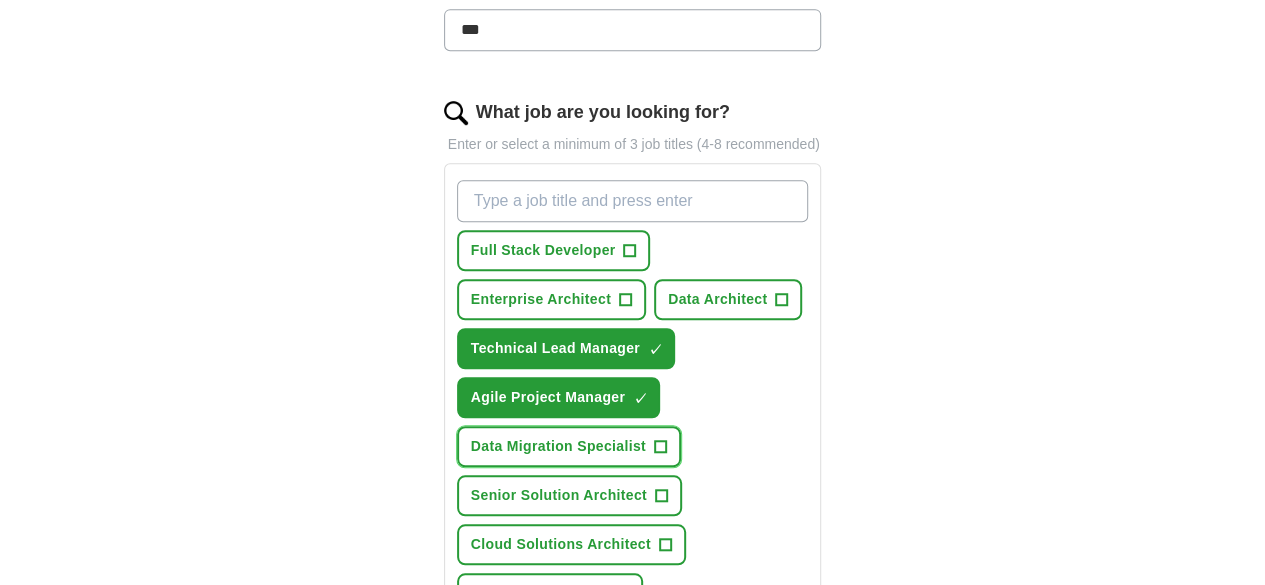 click on "+" at bounding box center (660, 447) 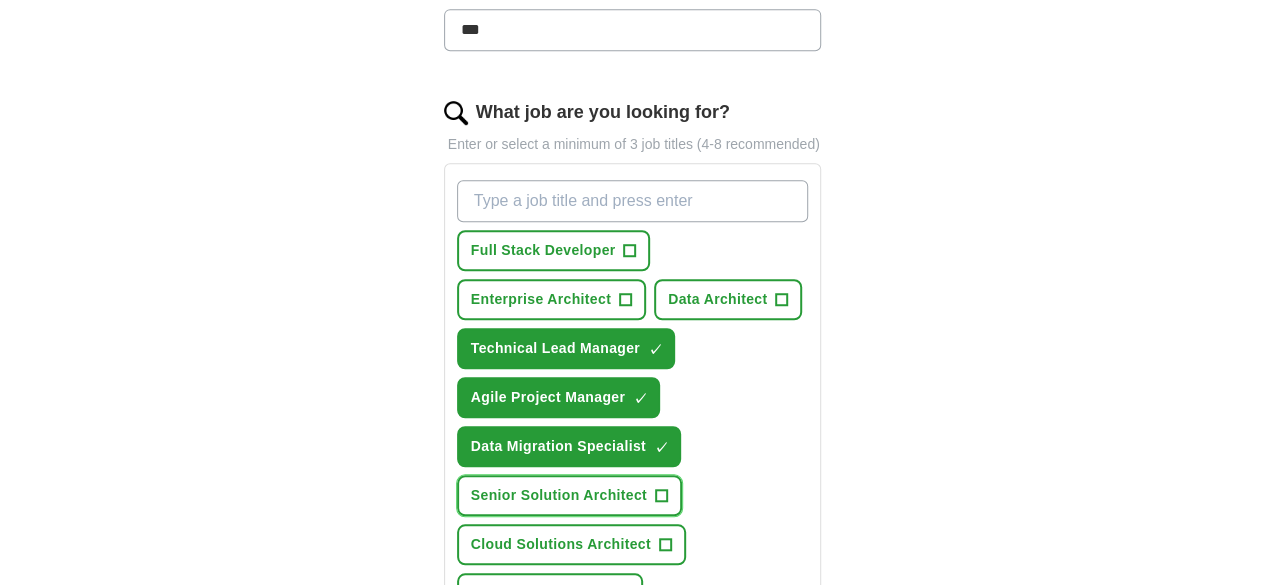 click on "+" at bounding box center (661, 495) 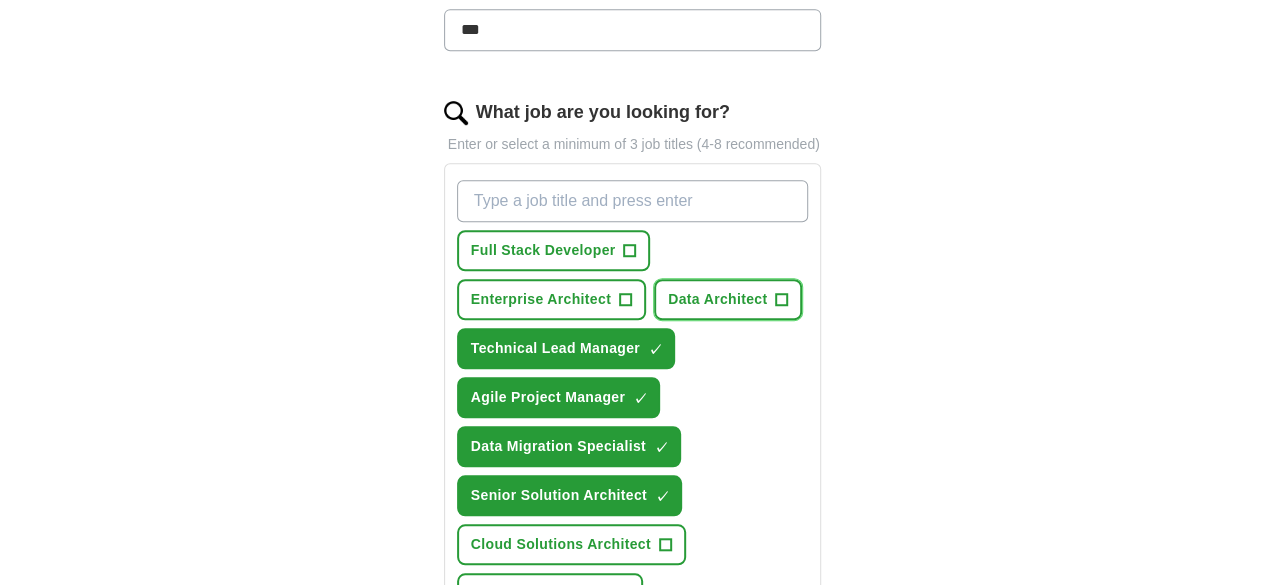 click on "+" at bounding box center (782, 300) 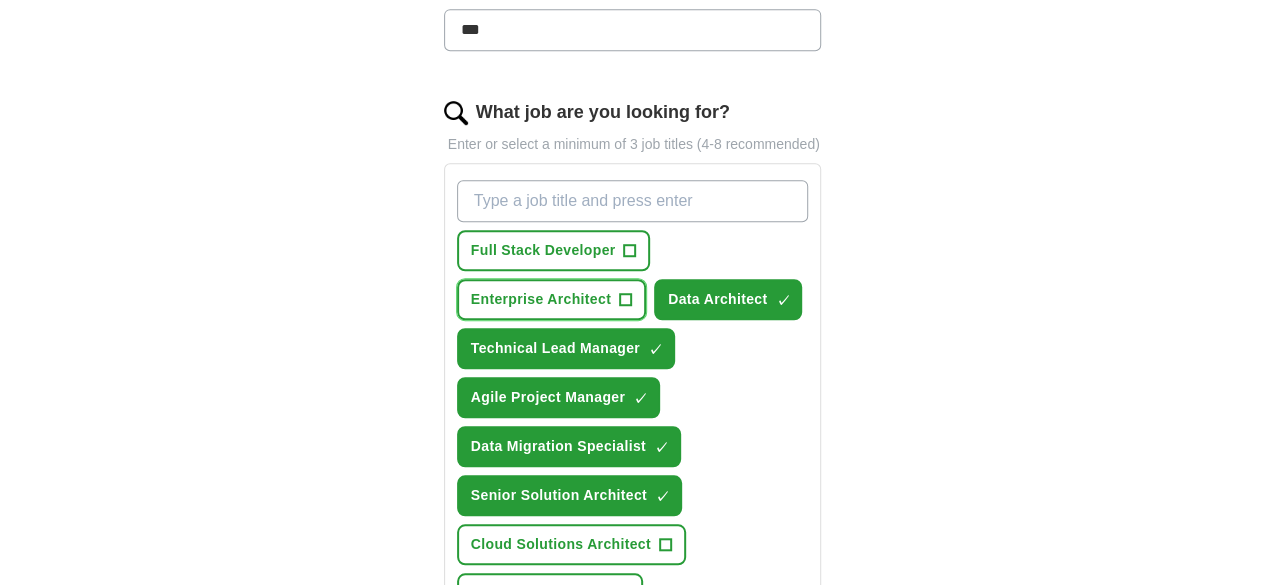 click on "+" at bounding box center (626, 300) 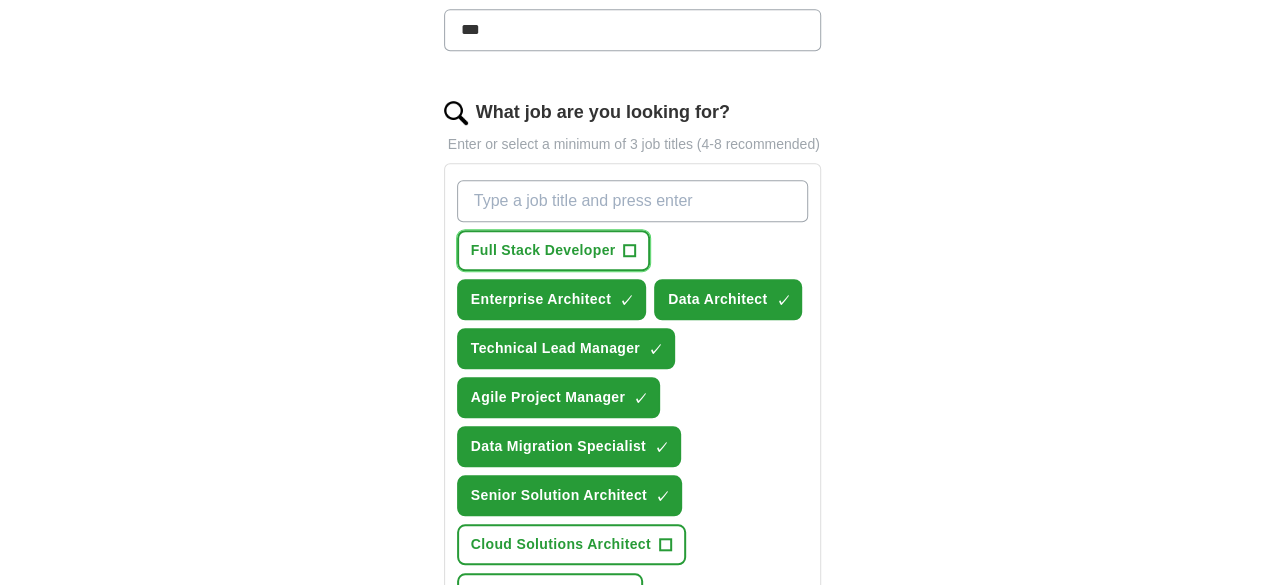 click on "+" at bounding box center (630, 251) 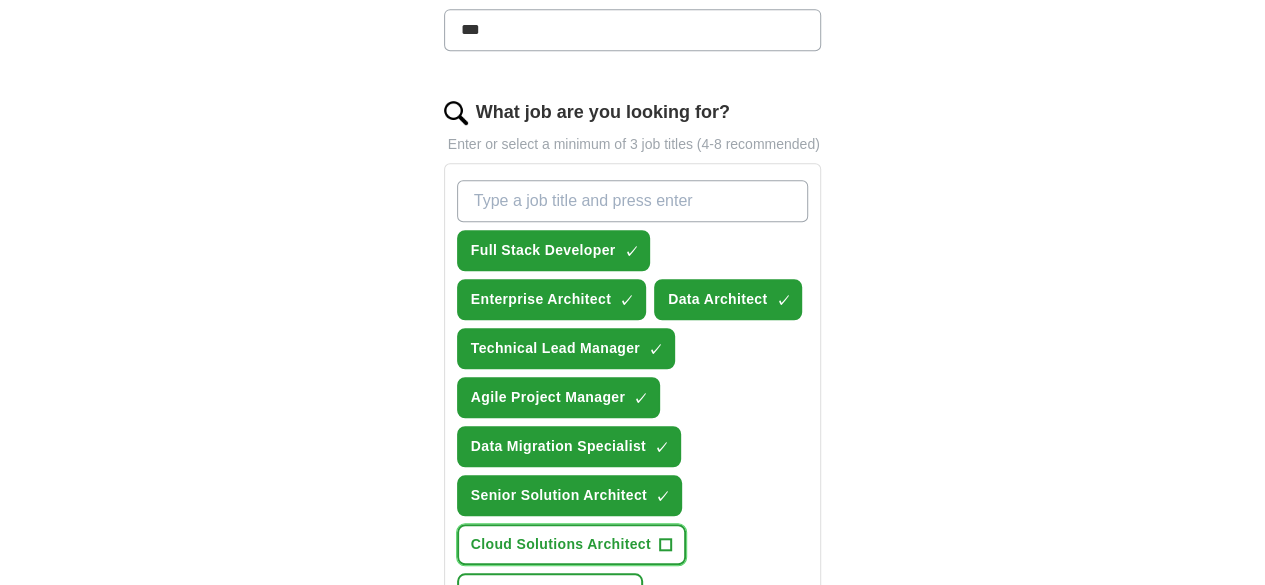 click on "Cloud Solutions Architect +" at bounding box center (571, 544) 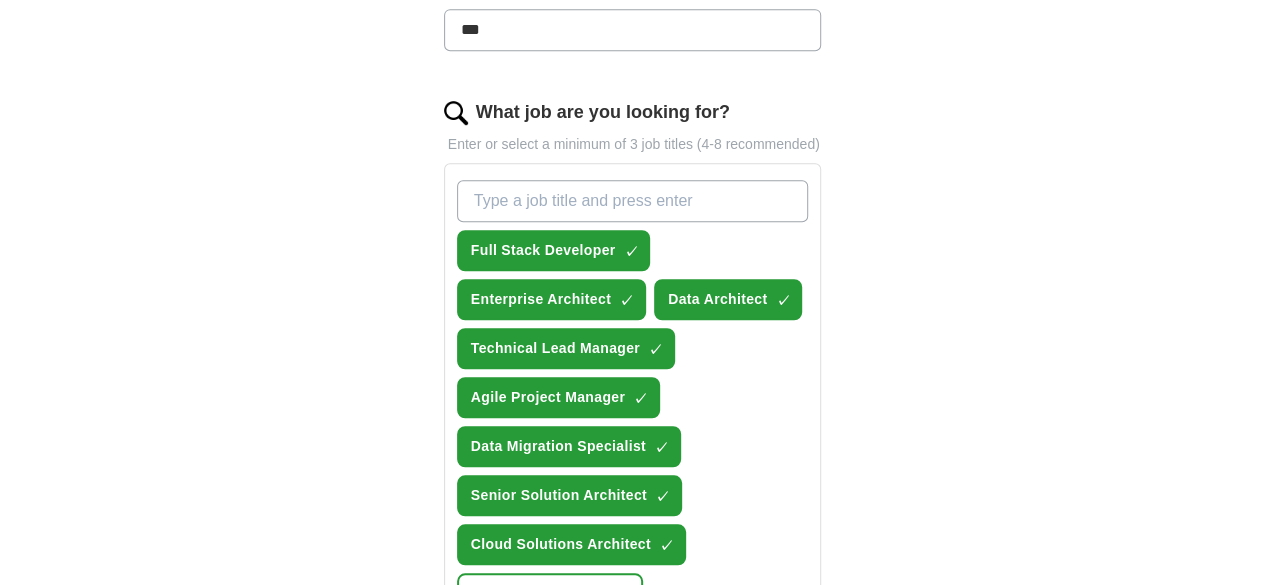 click on "+" at bounding box center (644, 643) 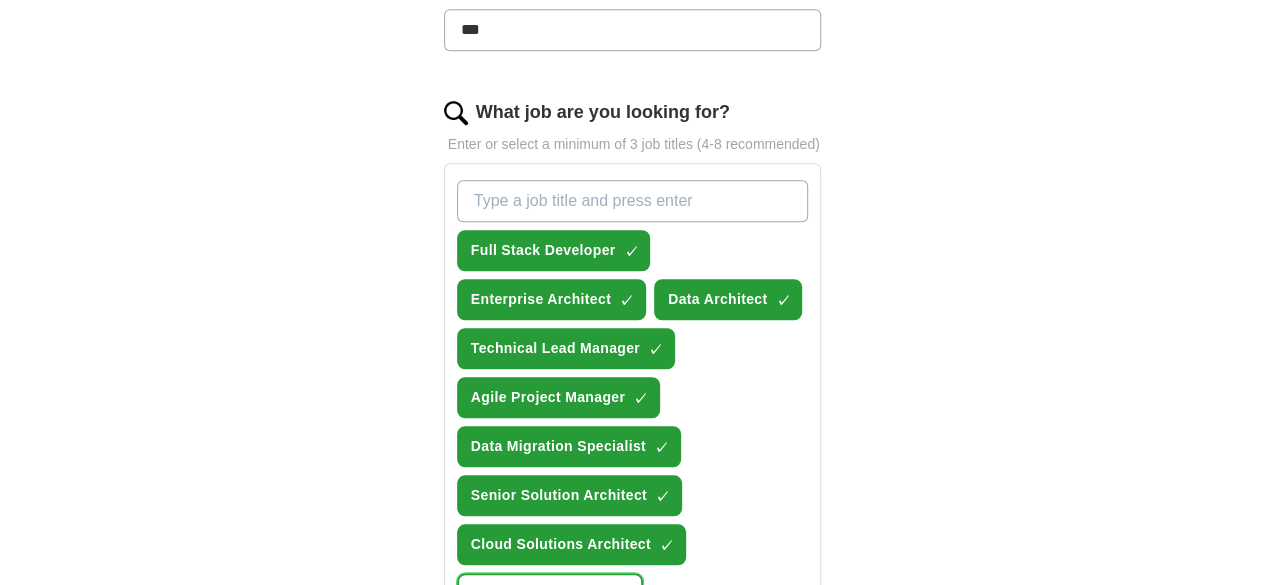 click on "+" at bounding box center (622, 594) 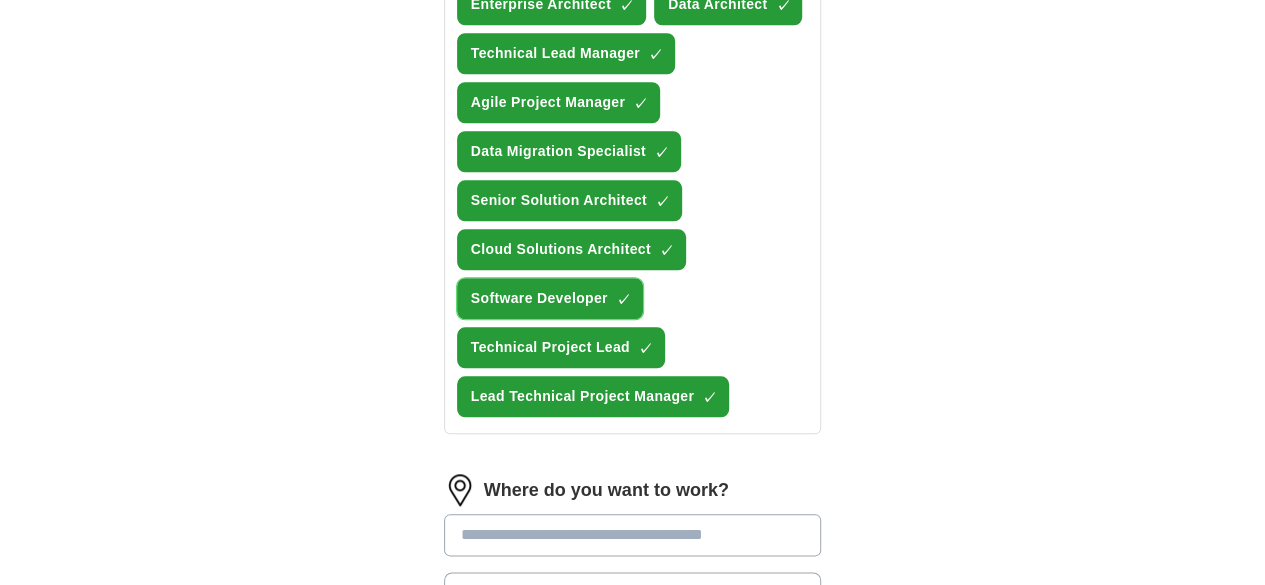 scroll, scrollTop: 893, scrollLeft: 0, axis: vertical 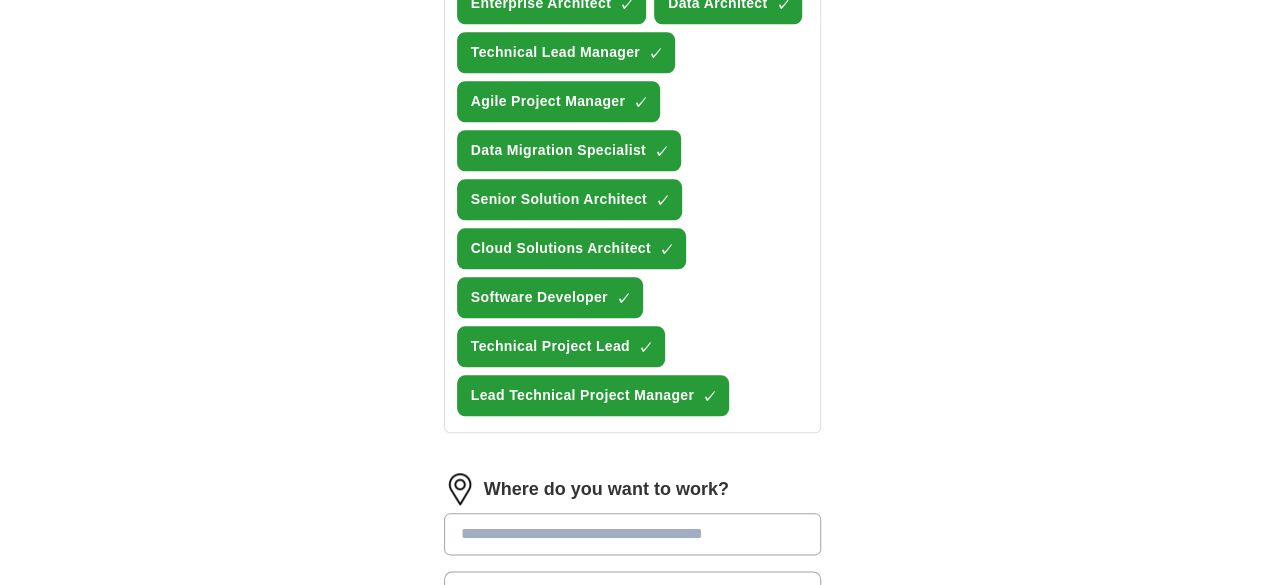 click at bounding box center [633, 534] 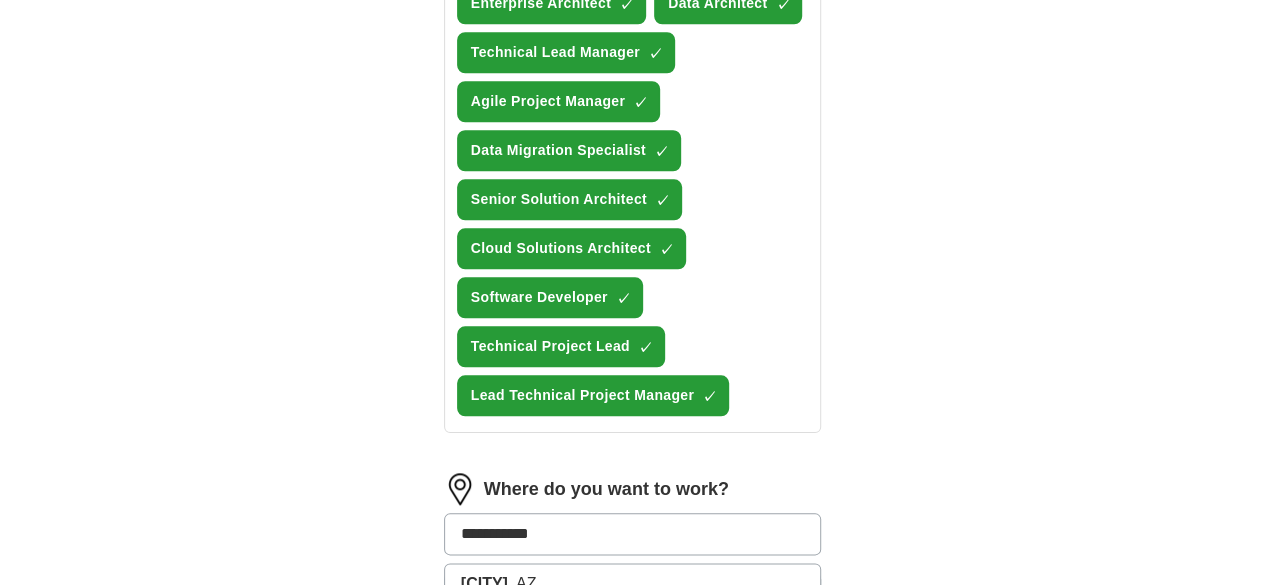 type on "**********" 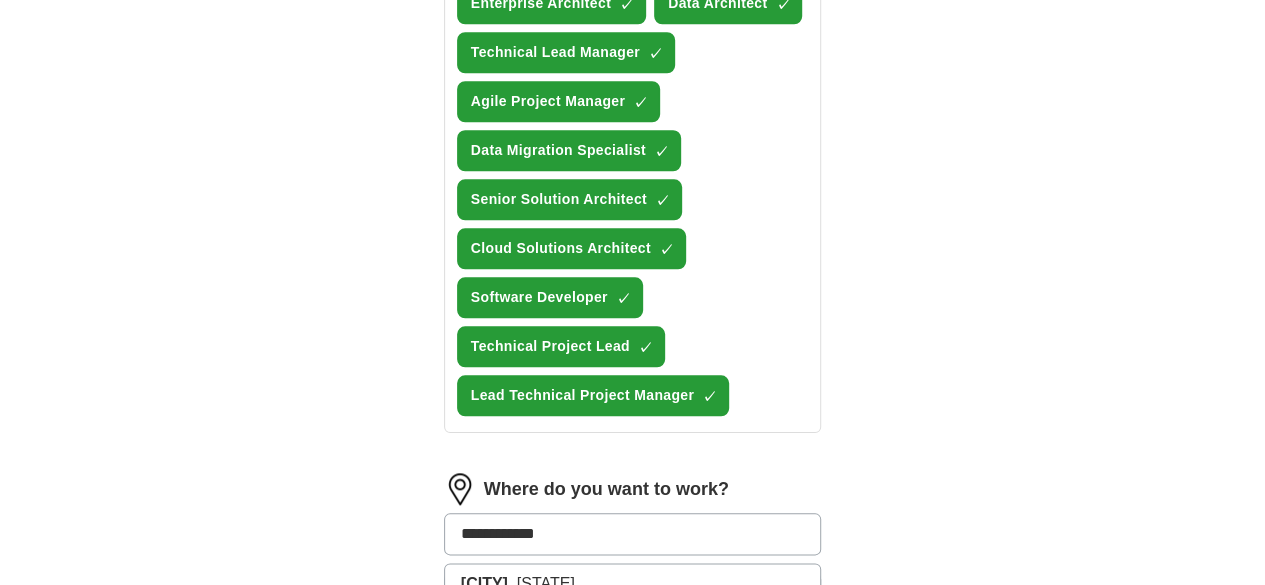 click on "**********" at bounding box center [633, 534] 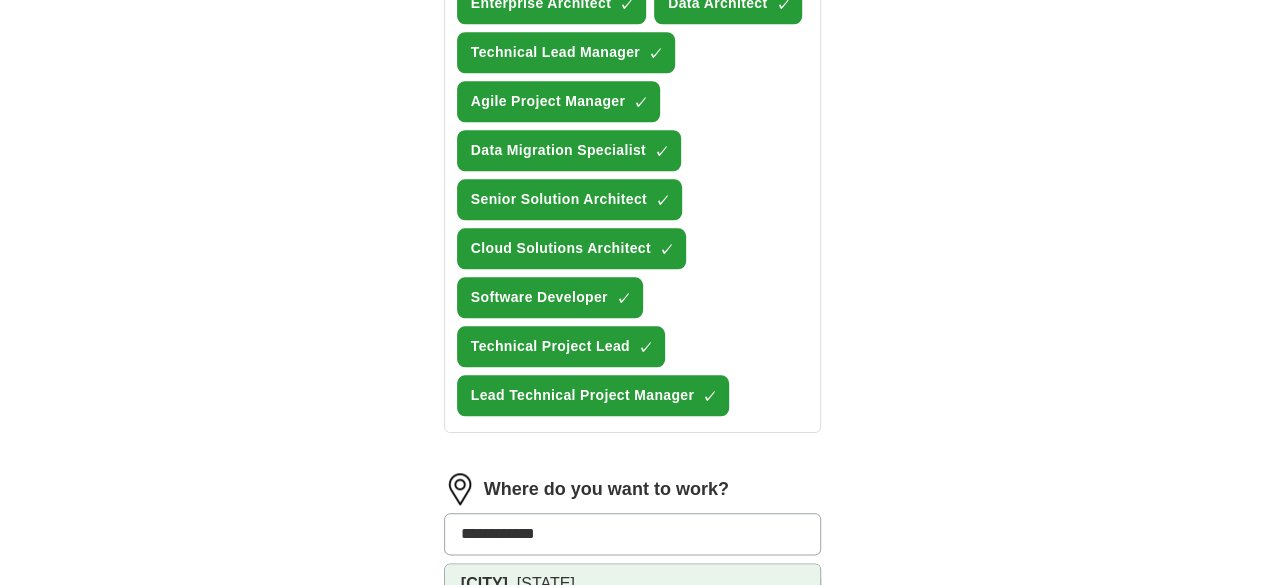 click on "[CITY], [STATE]" at bounding box center [633, 584] 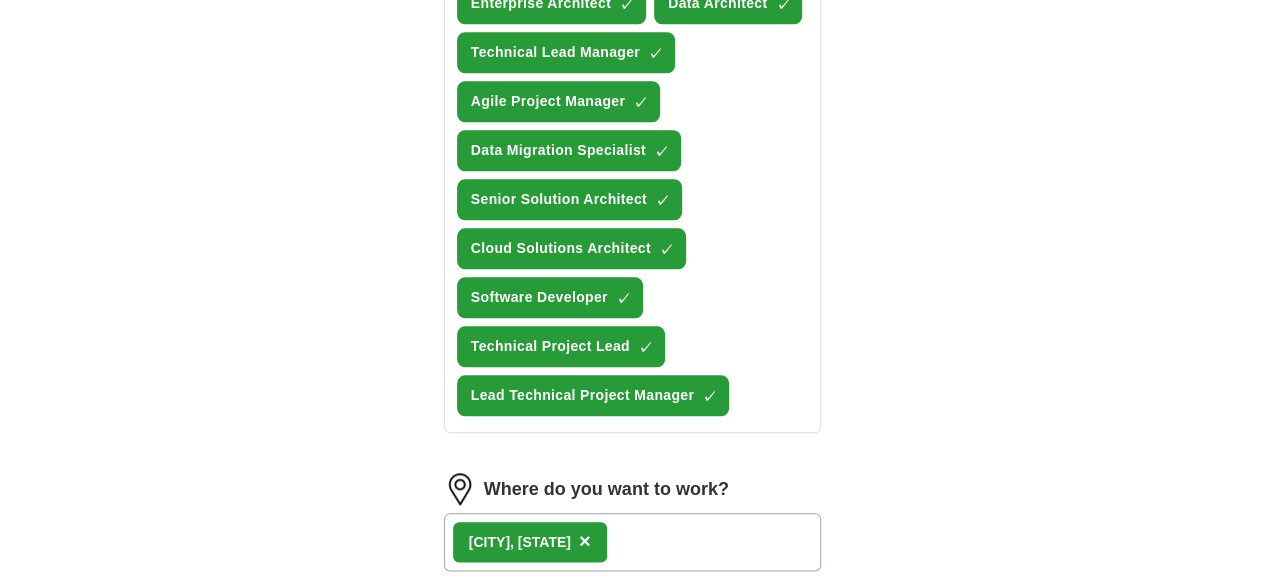 click on "[CITY], [STATE] ×" at bounding box center [633, 542] 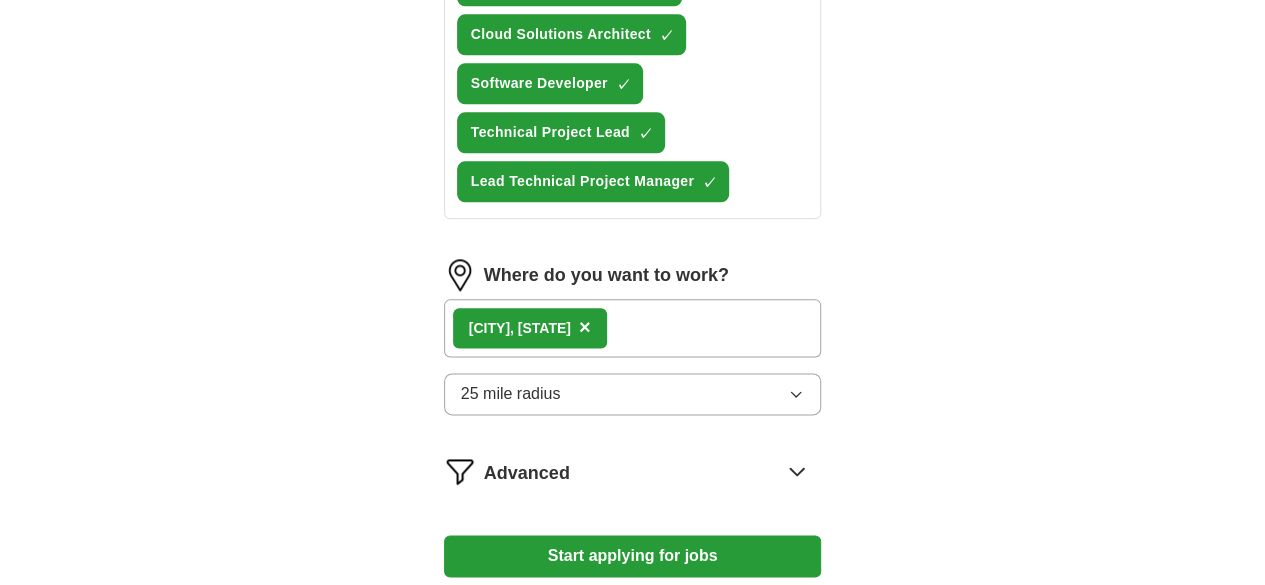 click 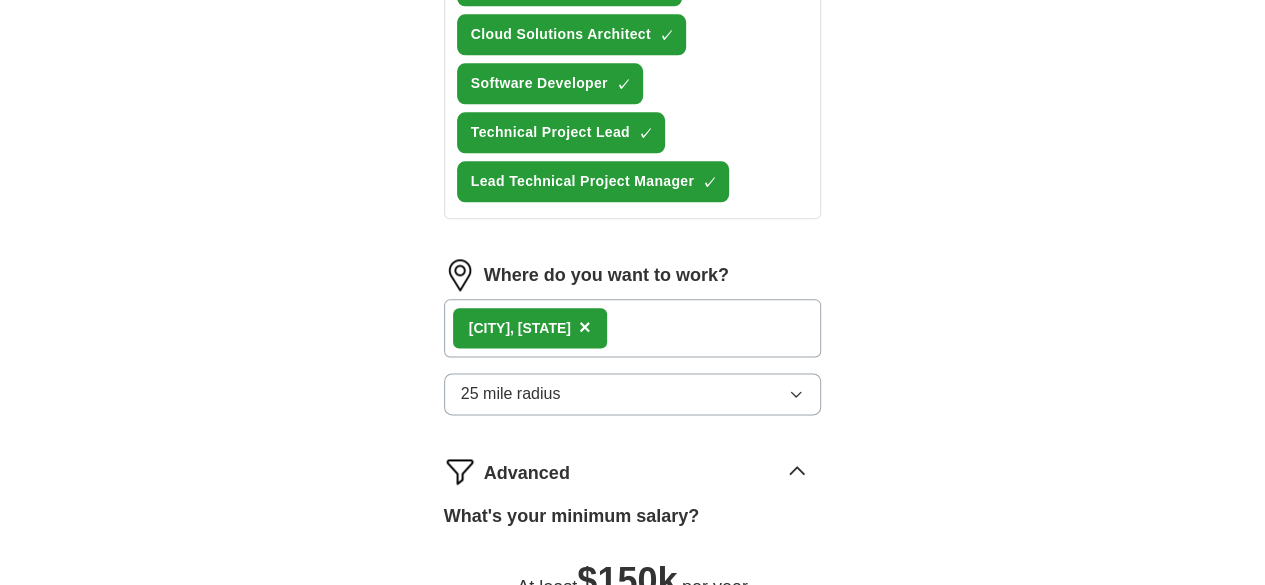 drag, startPoint x: 424, startPoint y: 451, endPoint x: 892, endPoint y: 446, distance: 468.0267 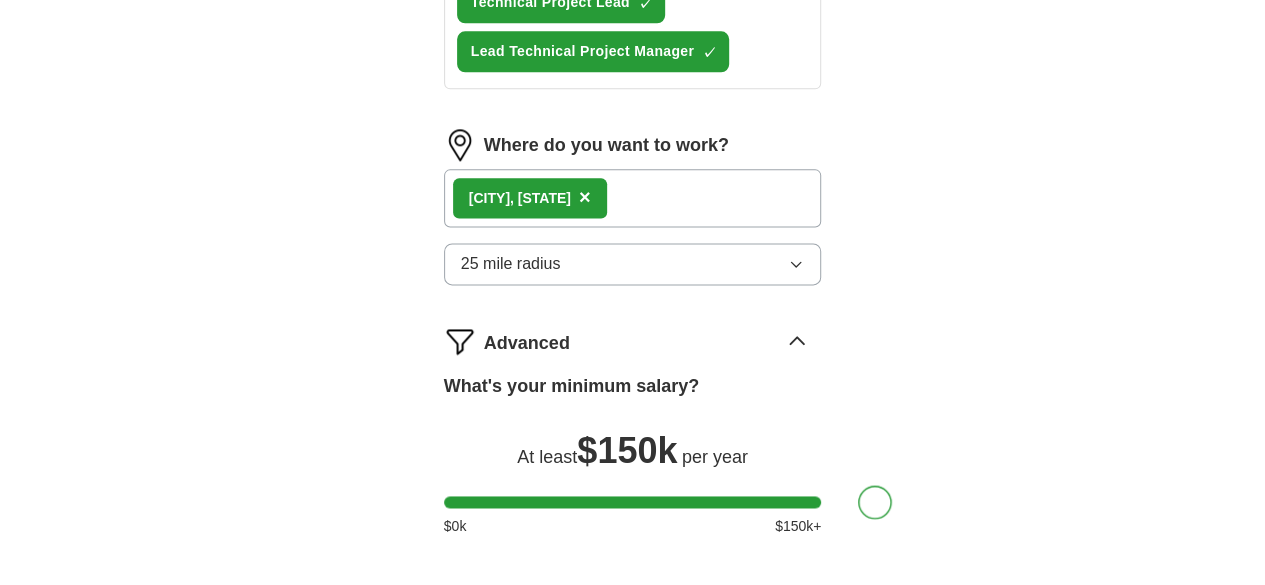 scroll, scrollTop: 1362, scrollLeft: 0, axis: vertical 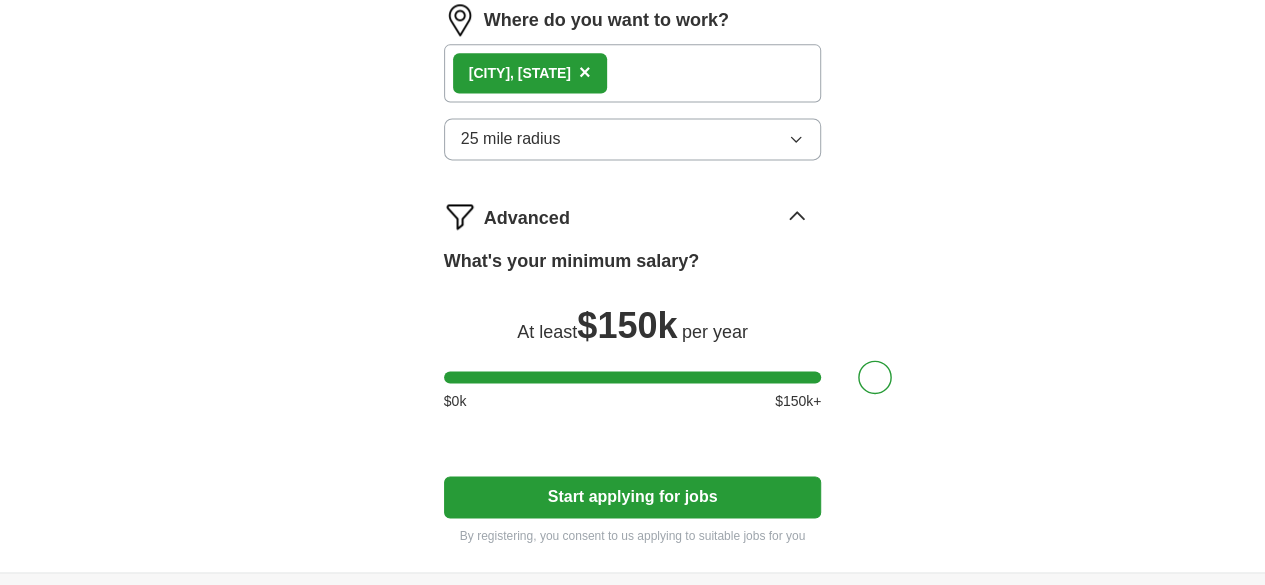 click on "Start applying for jobs" at bounding box center (633, 497) 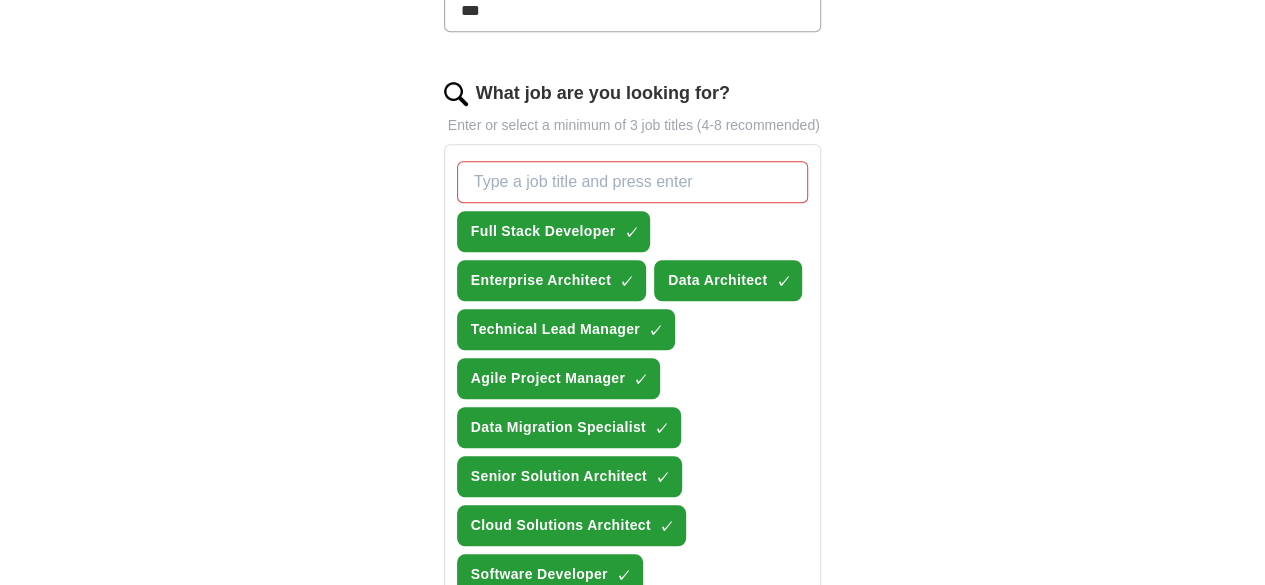 scroll, scrollTop: 615, scrollLeft: 0, axis: vertical 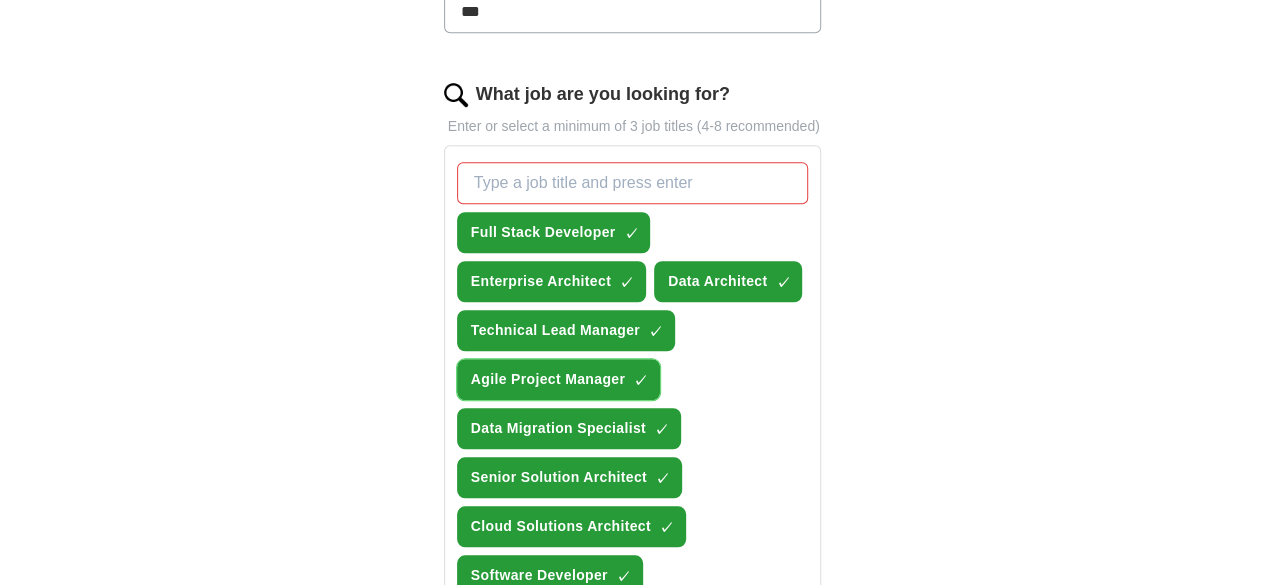 click on "×" at bounding box center (0, 0) 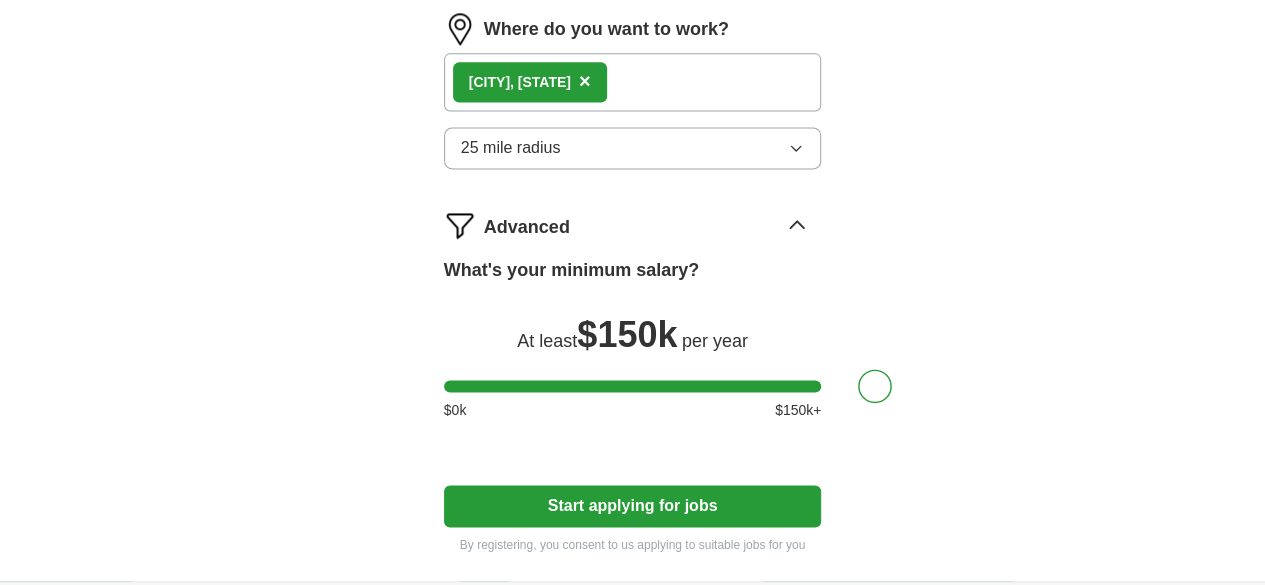 scroll, scrollTop: 1351, scrollLeft: 0, axis: vertical 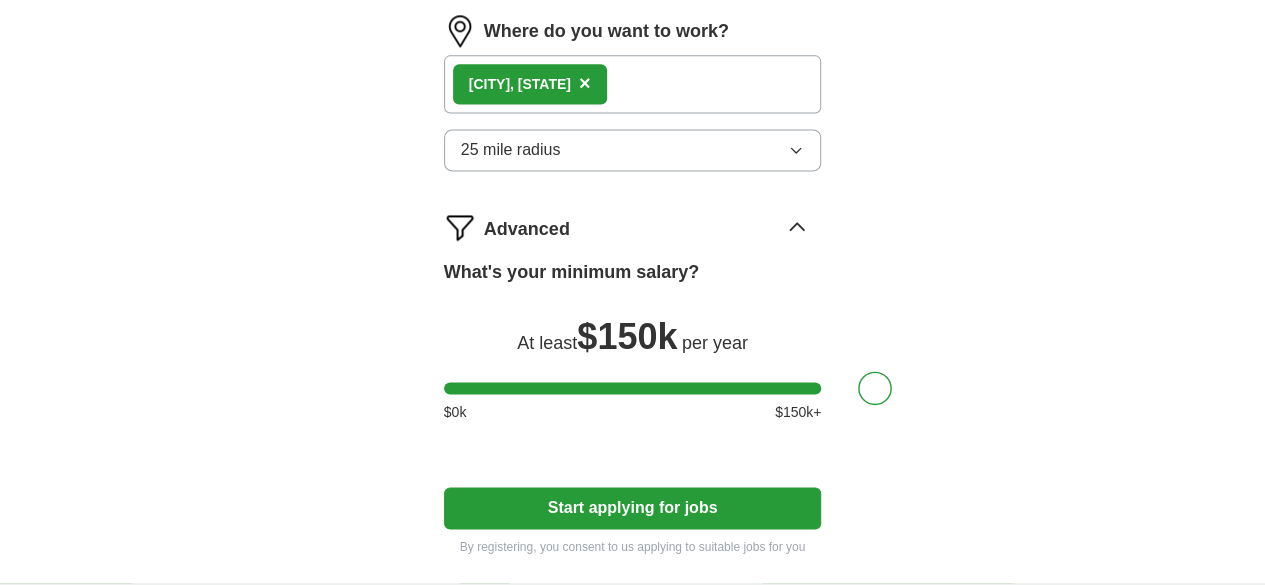 click on "Start applying for jobs" at bounding box center [633, 508] 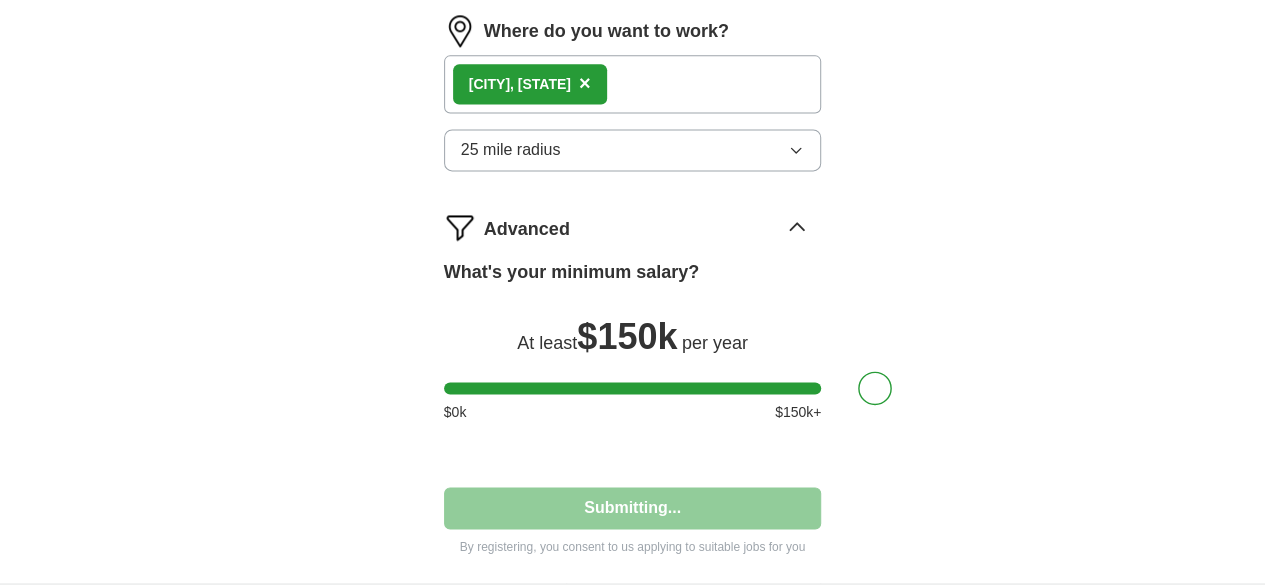 select on "**" 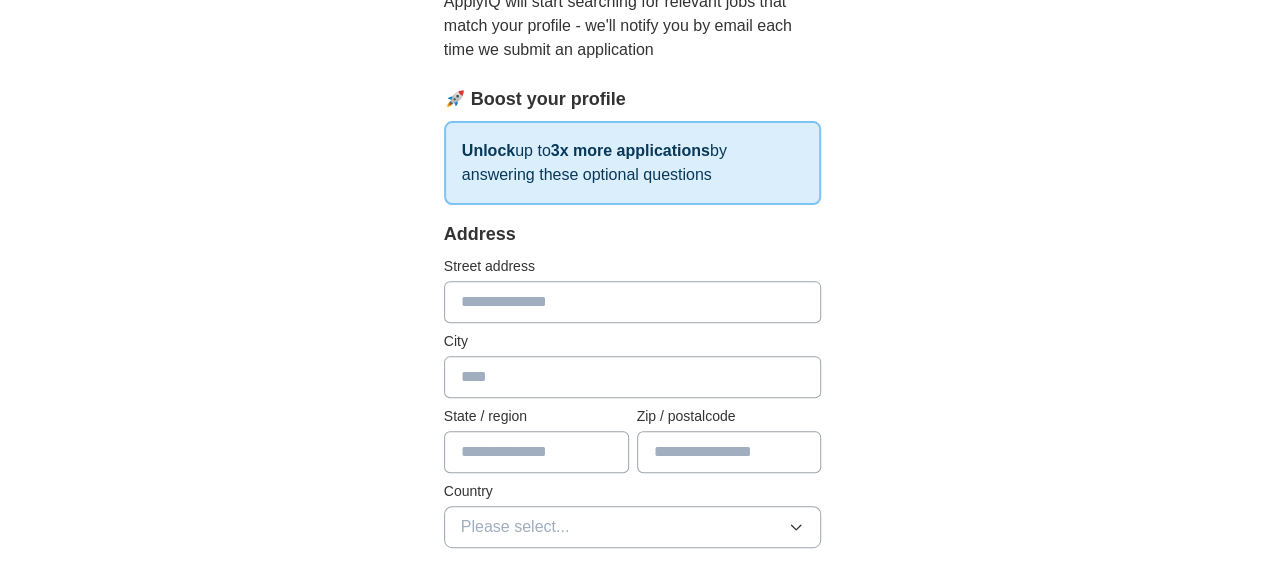 scroll, scrollTop: 237, scrollLeft: 0, axis: vertical 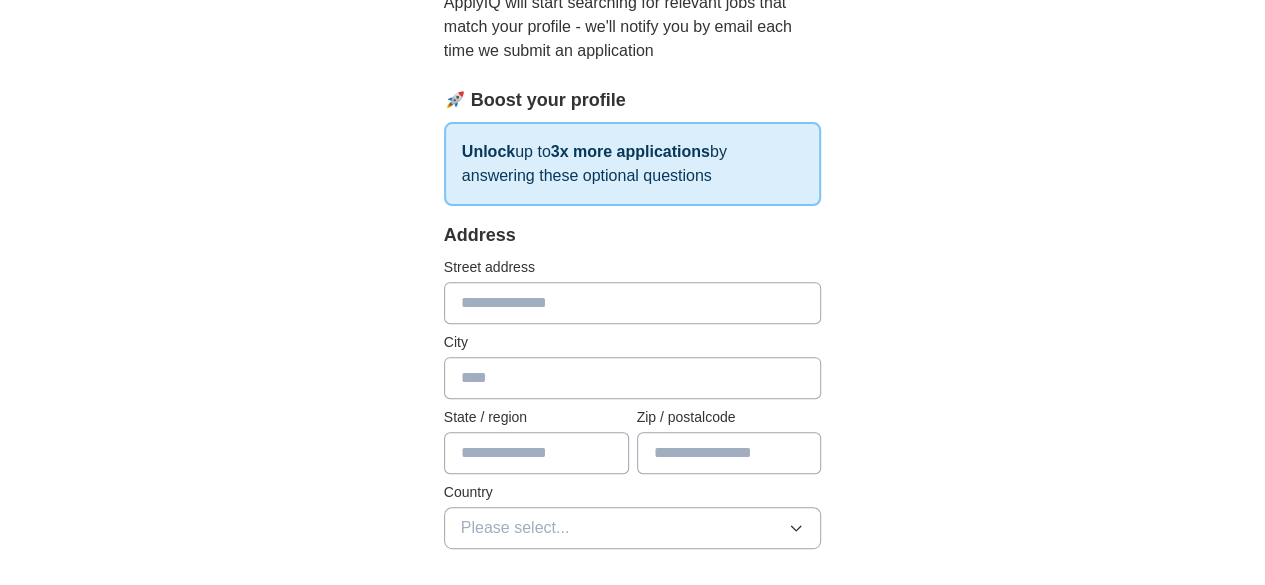click at bounding box center [633, 303] 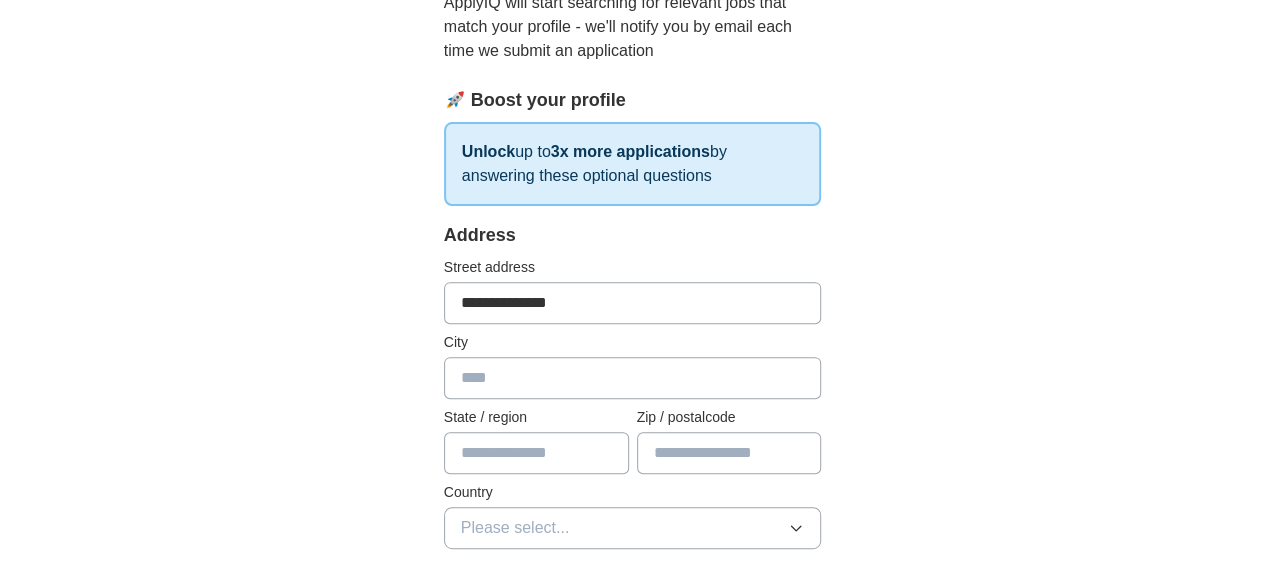type on "**********" 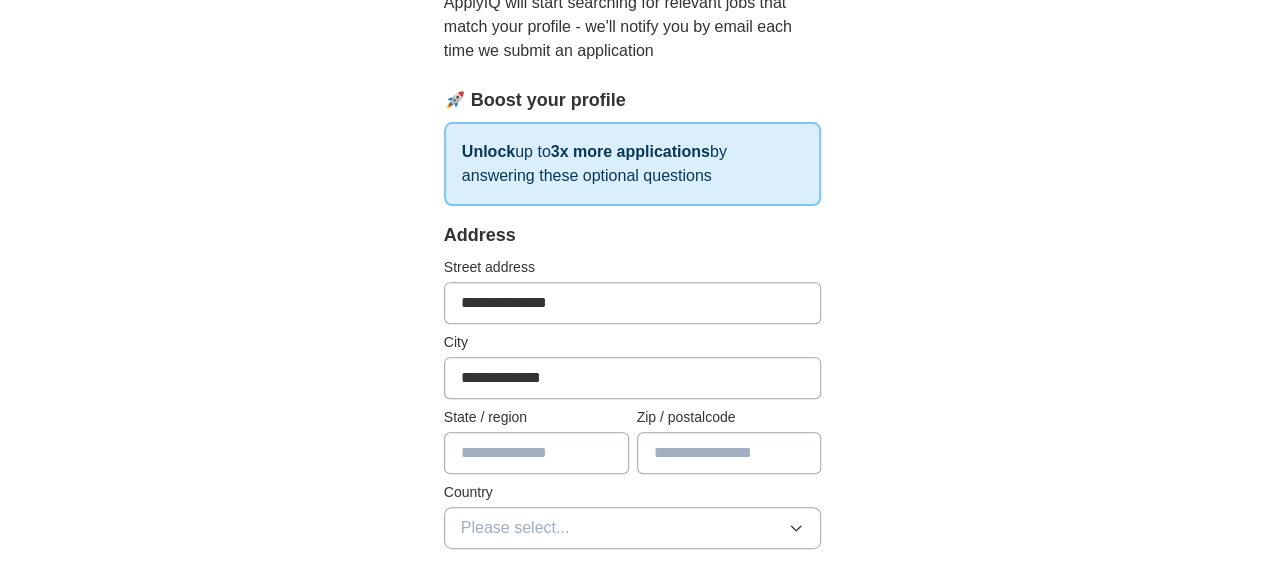 type on "**********" 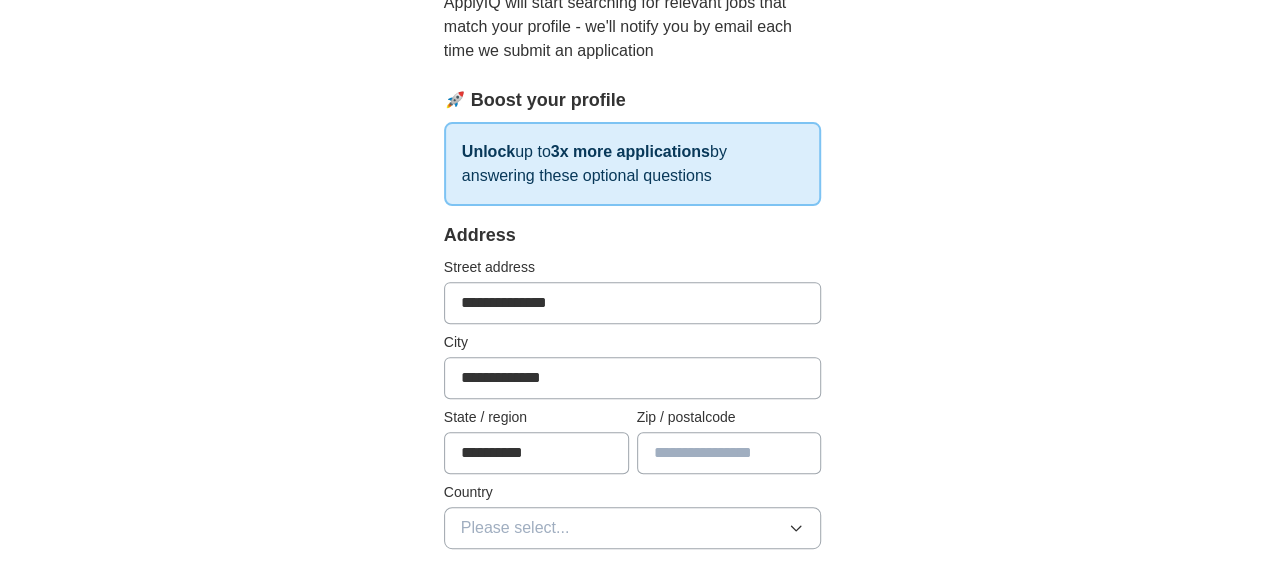 type on "*****" 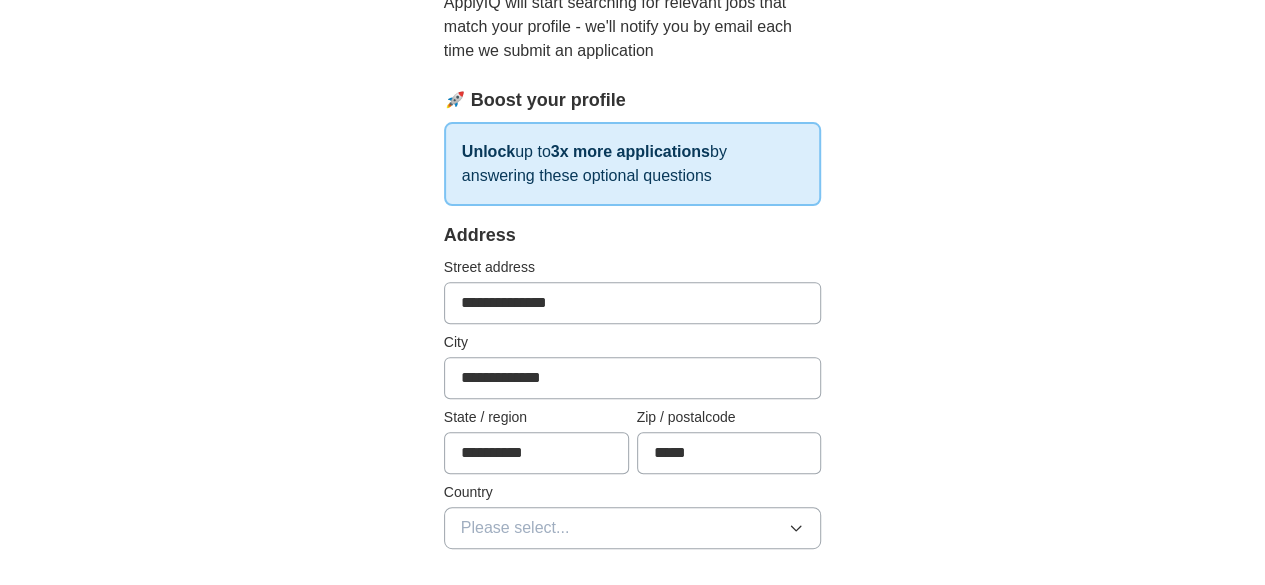 click on "Please select..." at bounding box center [633, 528] 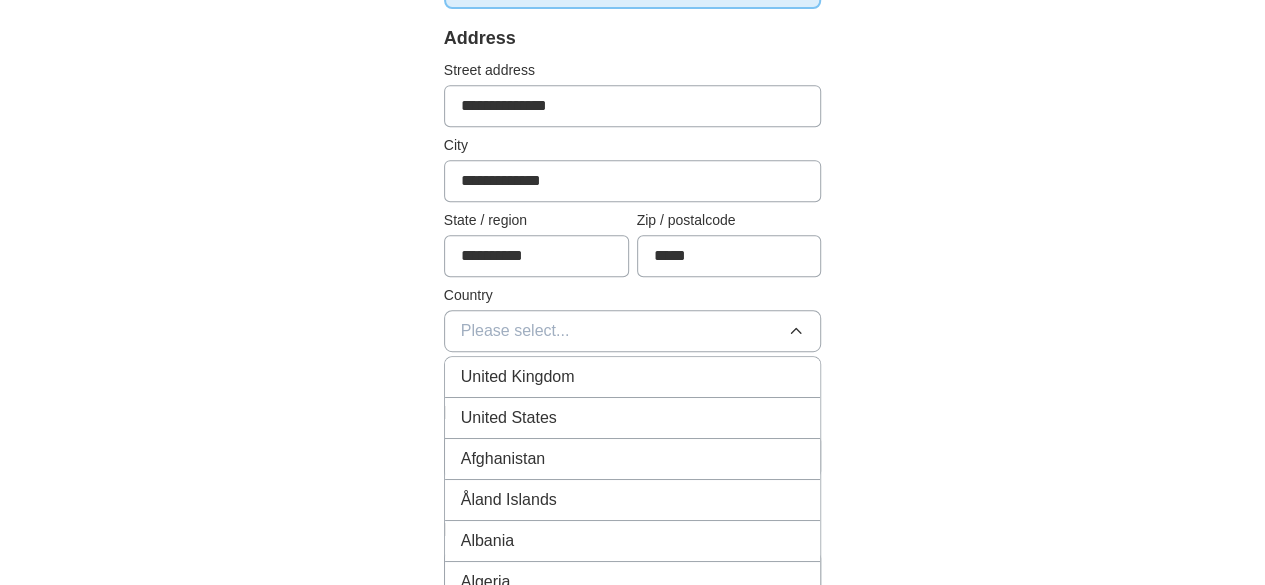scroll, scrollTop: 454, scrollLeft: 0, axis: vertical 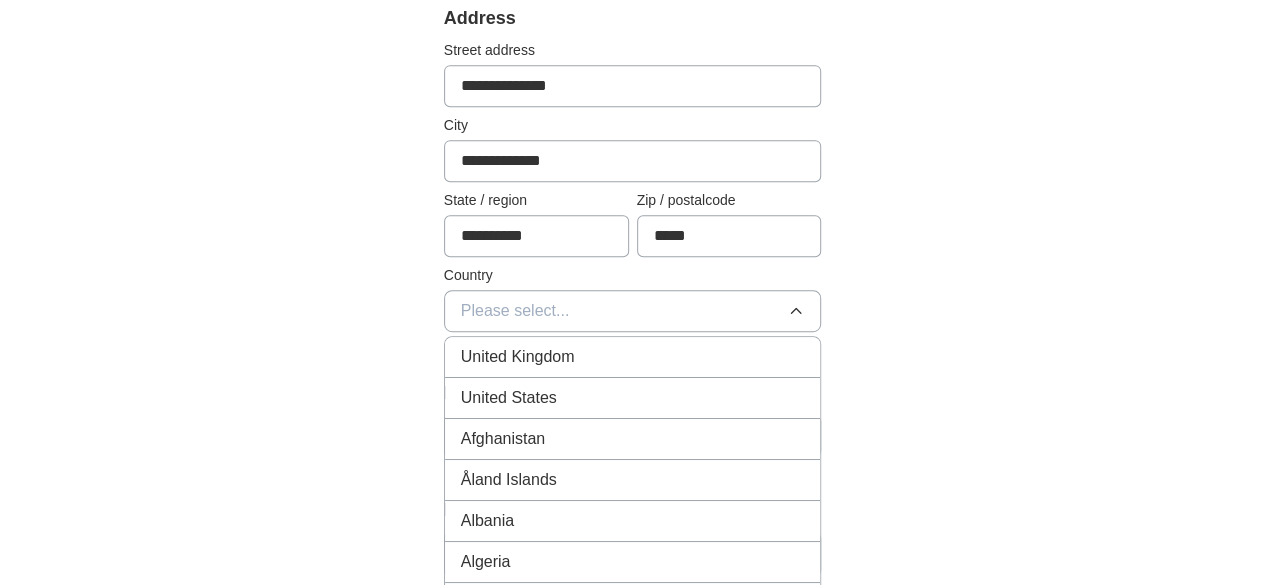 click on "United States" at bounding box center [509, 398] 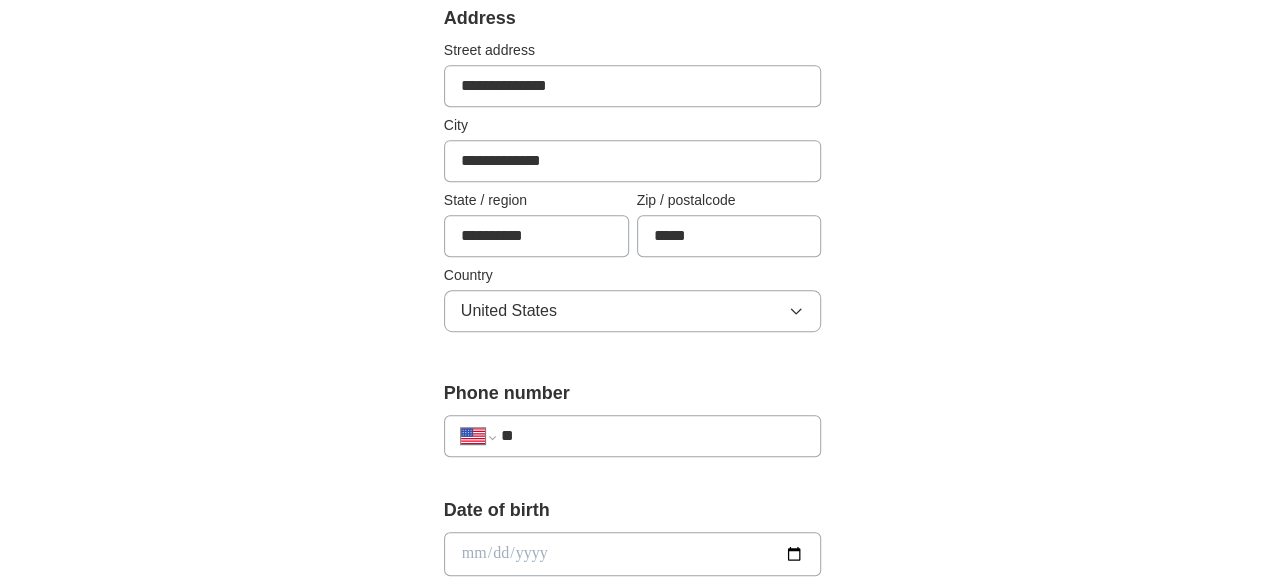 click on "**" at bounding box center (653, 436) 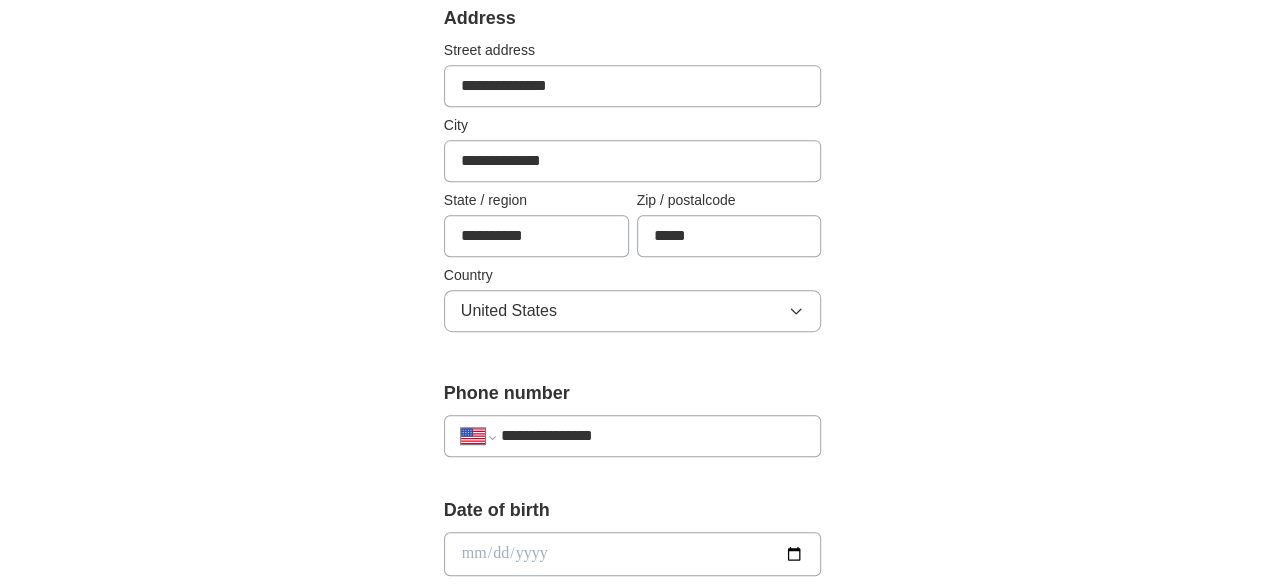 type on "**********" 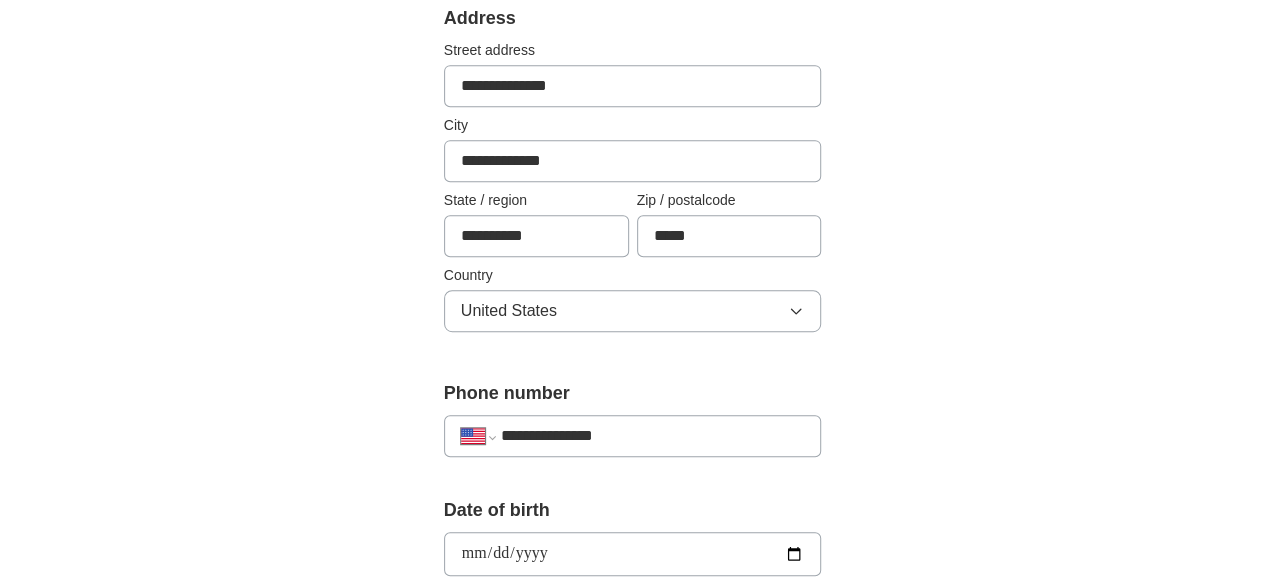 type on "**********" 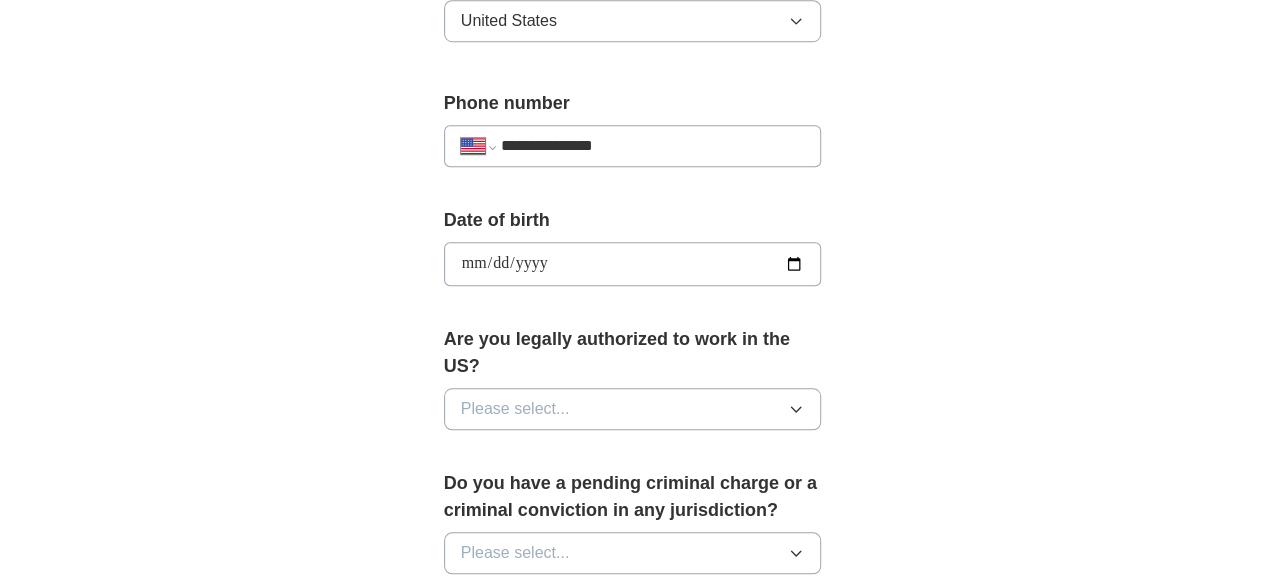 scroll, scrollTop: 776, scrollLeft: 0, axis: vertical 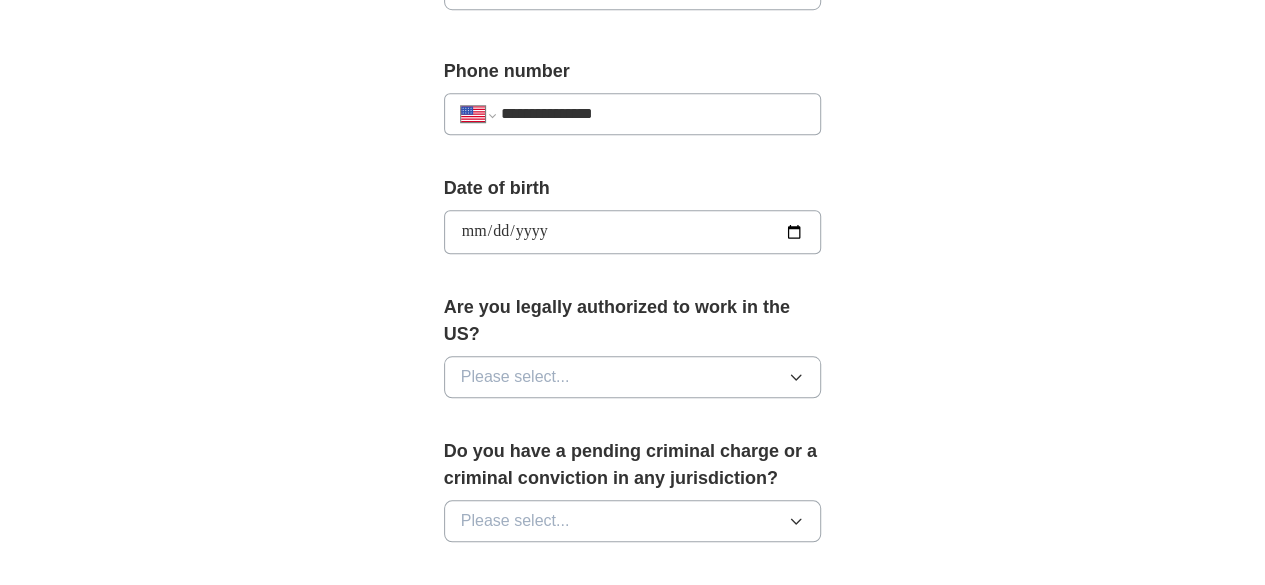 click on "Please select..." at bounding box center (633, 377) 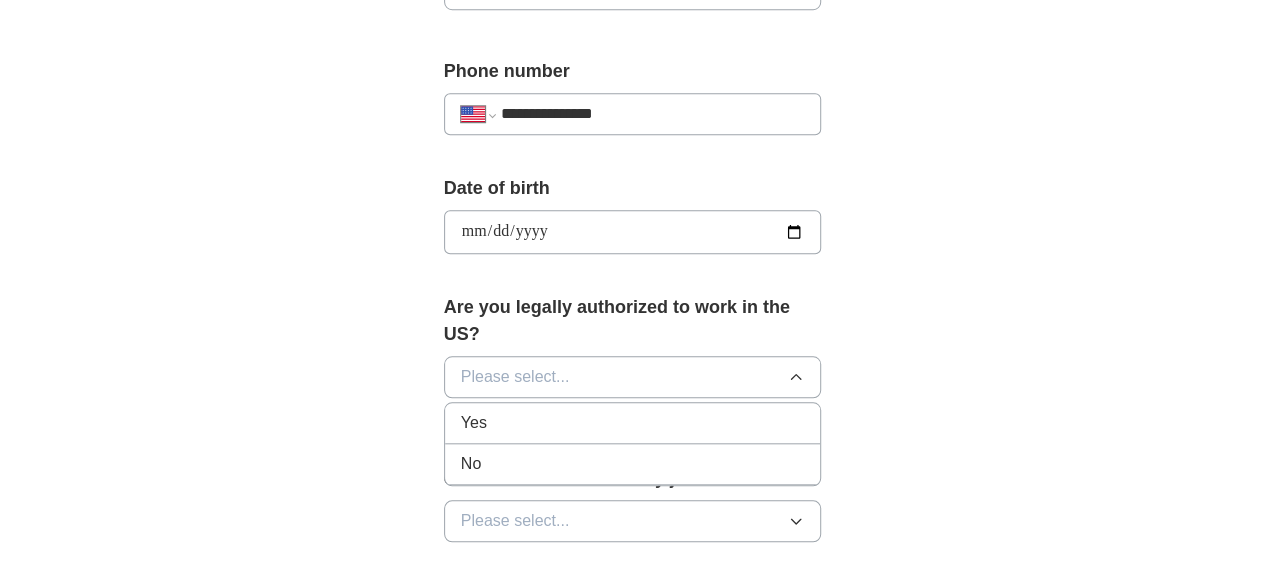 click on "Yes" at bounding box center (633, 423) 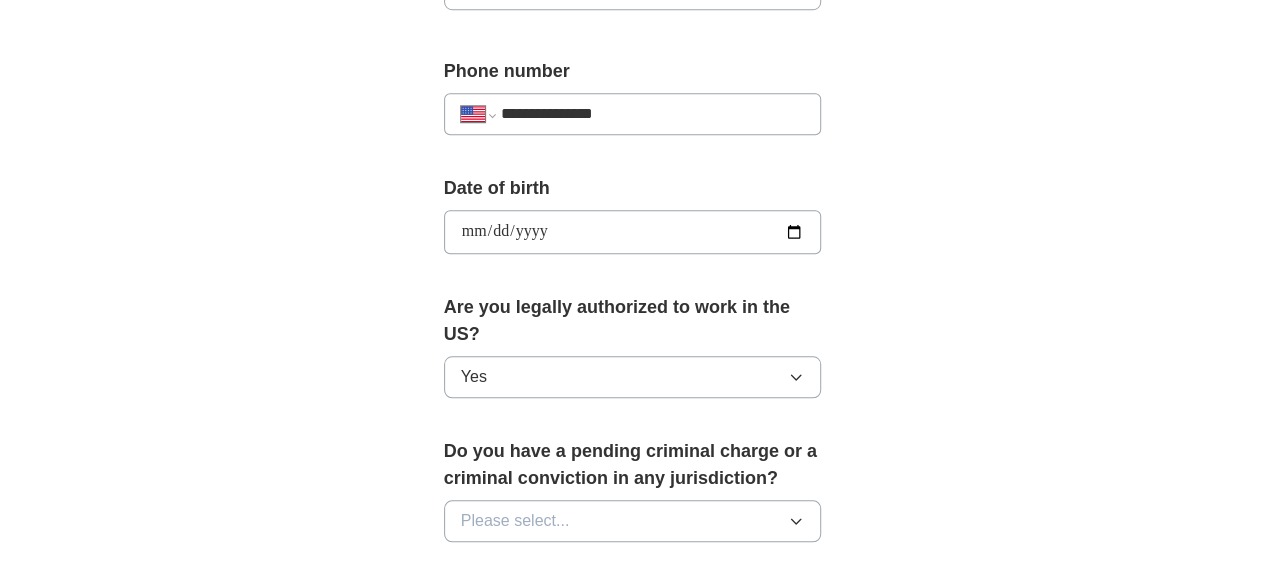 click on "Please select..." at bounding box center (515, 521) 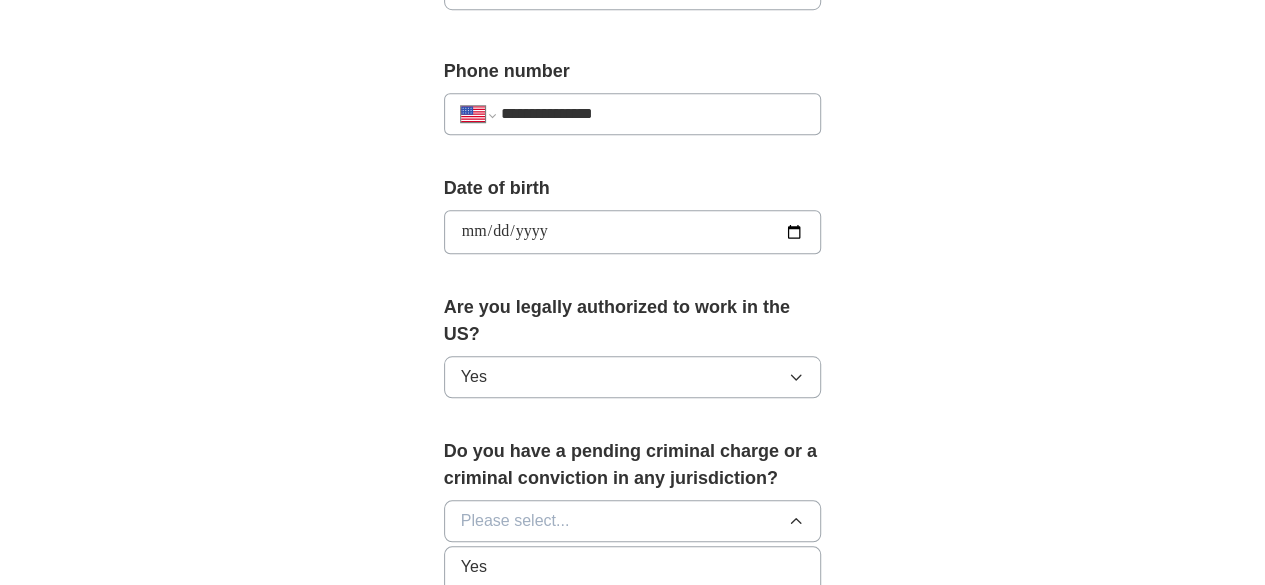 scroll, scrollTop: 968, scrollLeft: 0, axis: vertical 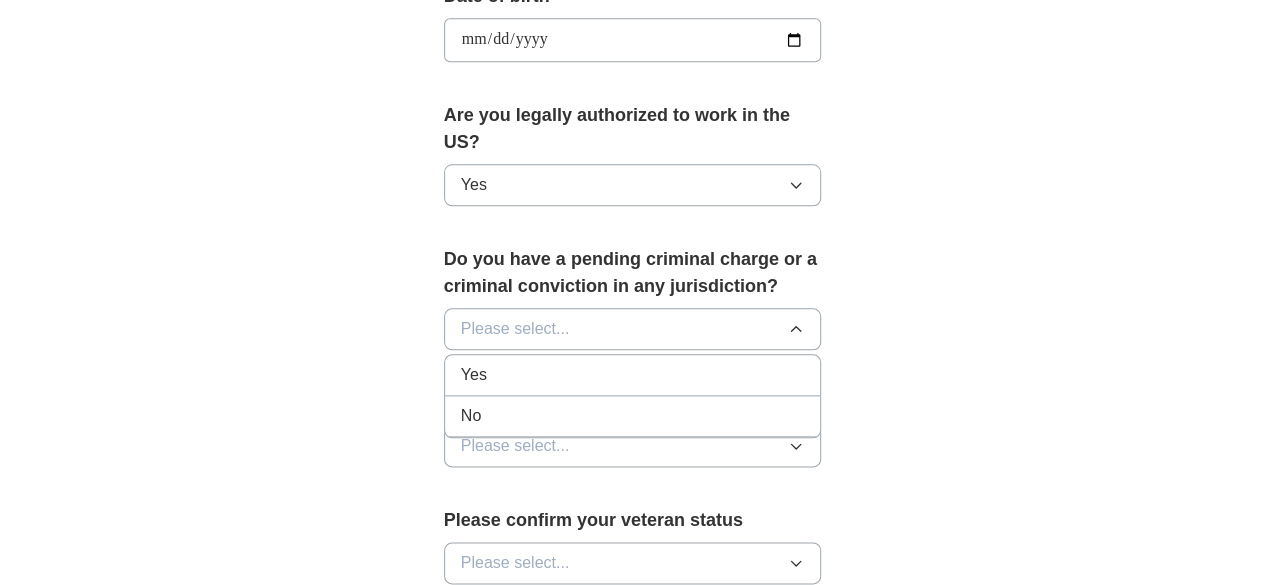 click on "No" at bounding box center [633, 416] 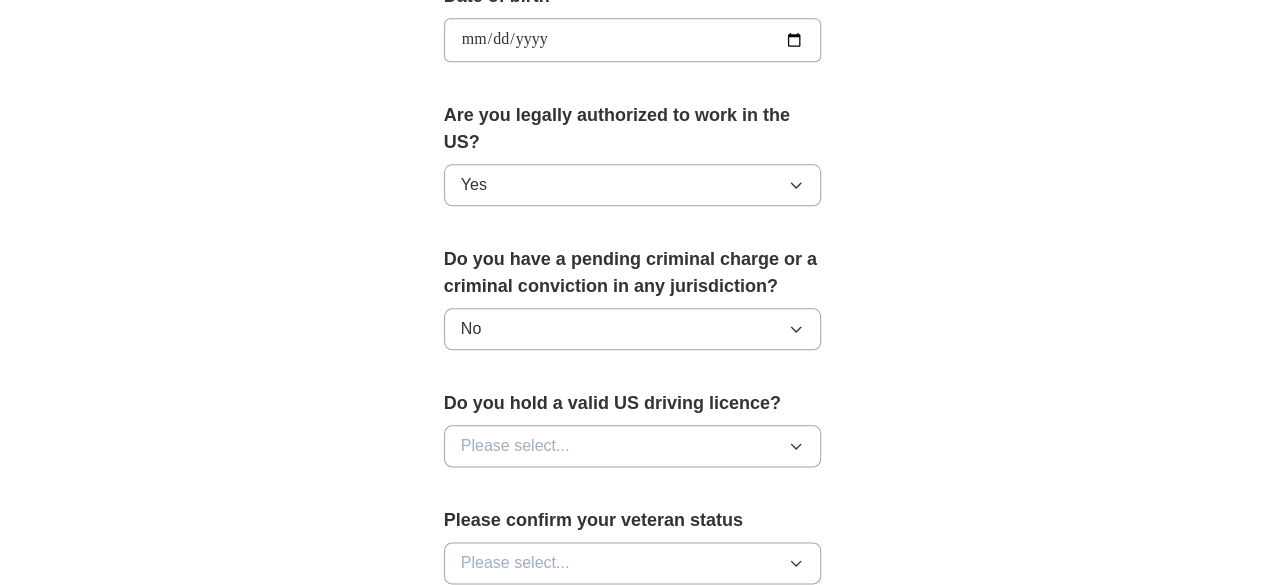click on "Do you hold a valid US driving licence? Please select..." at bounding box center [633, 436] 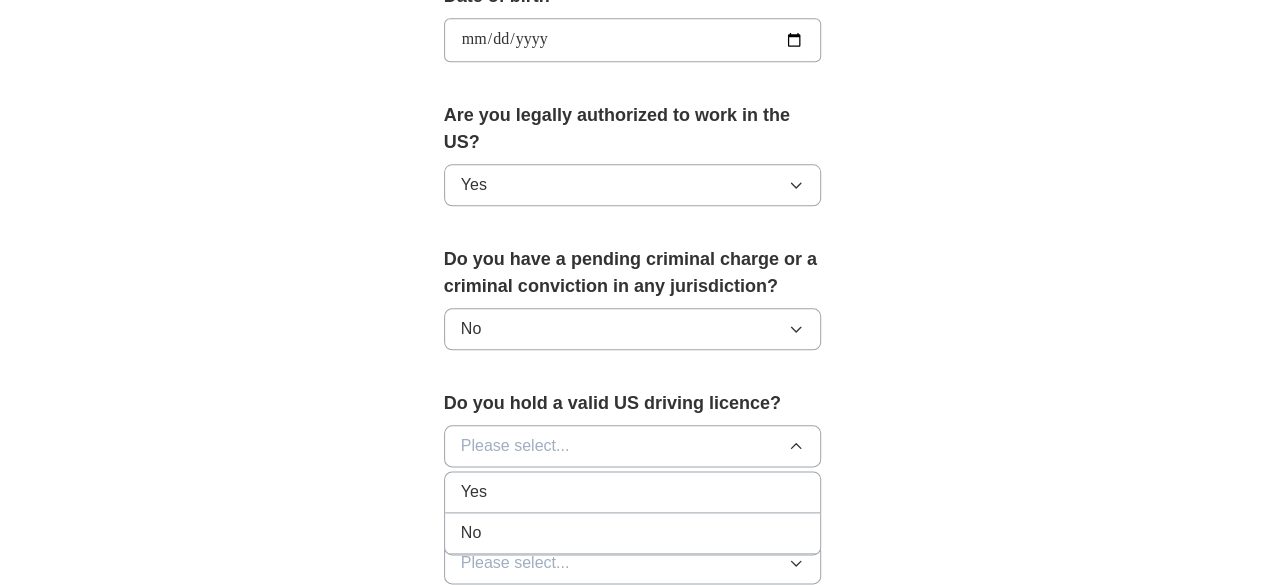 click on "Yes" at bounding box center [633, 492] 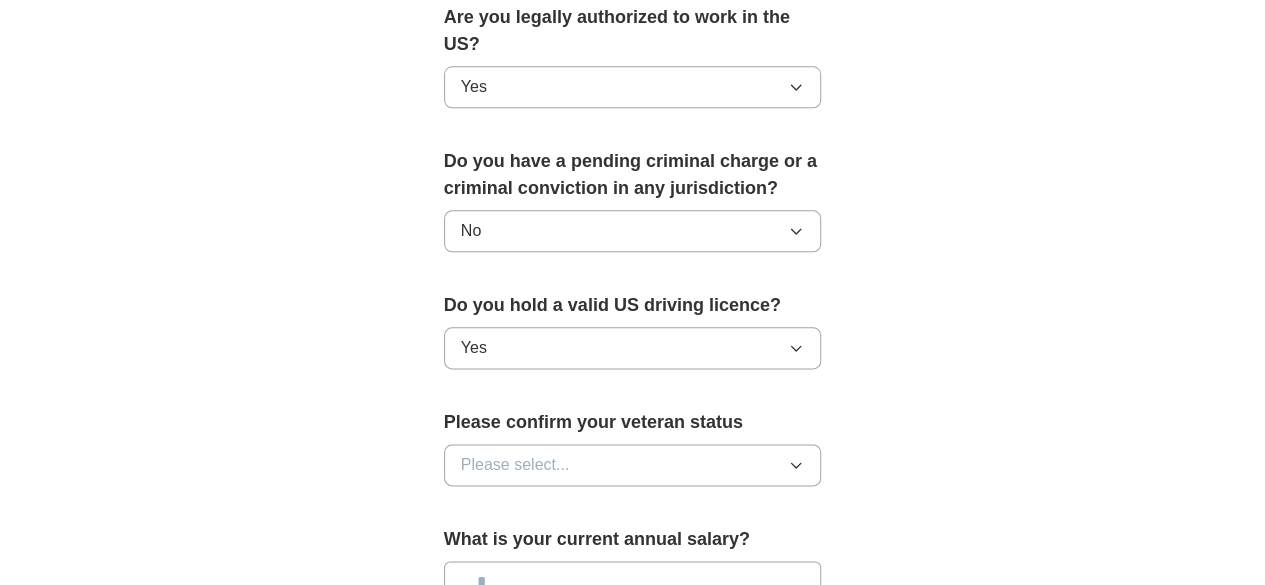scroll, scrollTop: 1076, scrollLeft: 0, axis: vertical 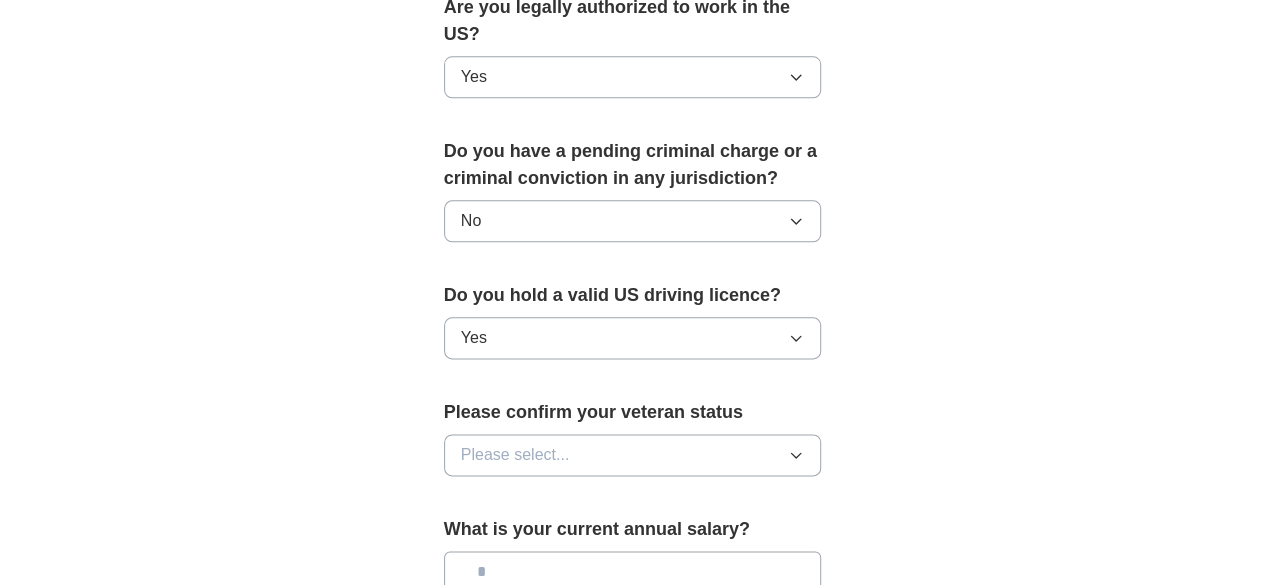 click on "Please select..." at bounding box center (515, 455) 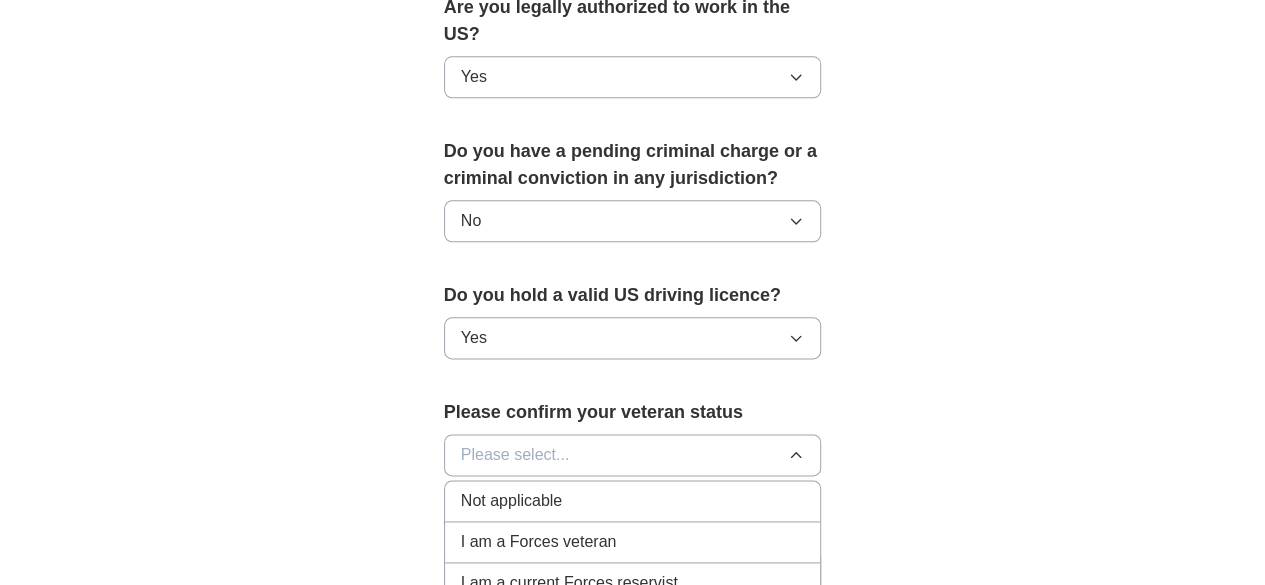 click on "Please select..." at bounding box center [515, 455] 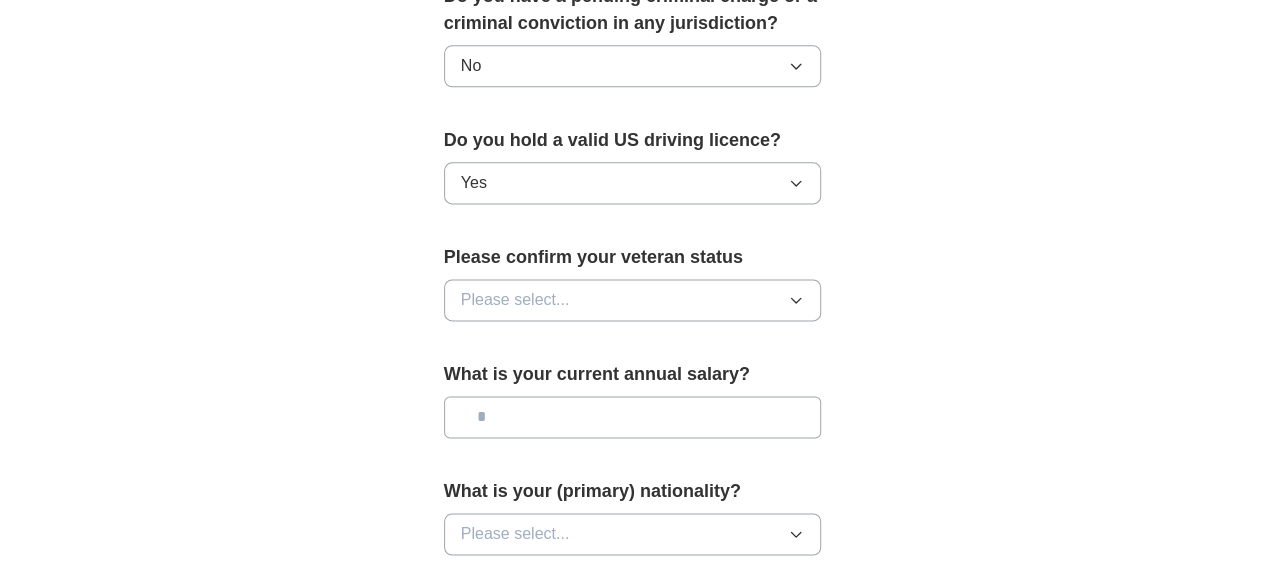 scroll, scrollTop: 1232, scrollLeft: 0, axis: vertical 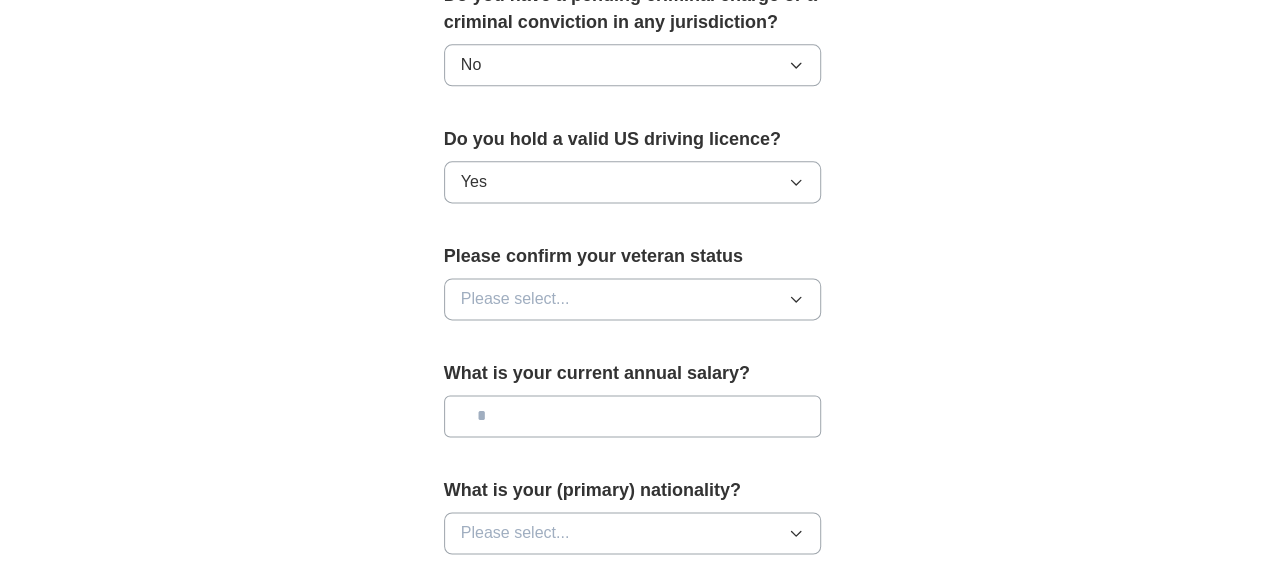 click on "Please select..." at bounding box center [515, 299] 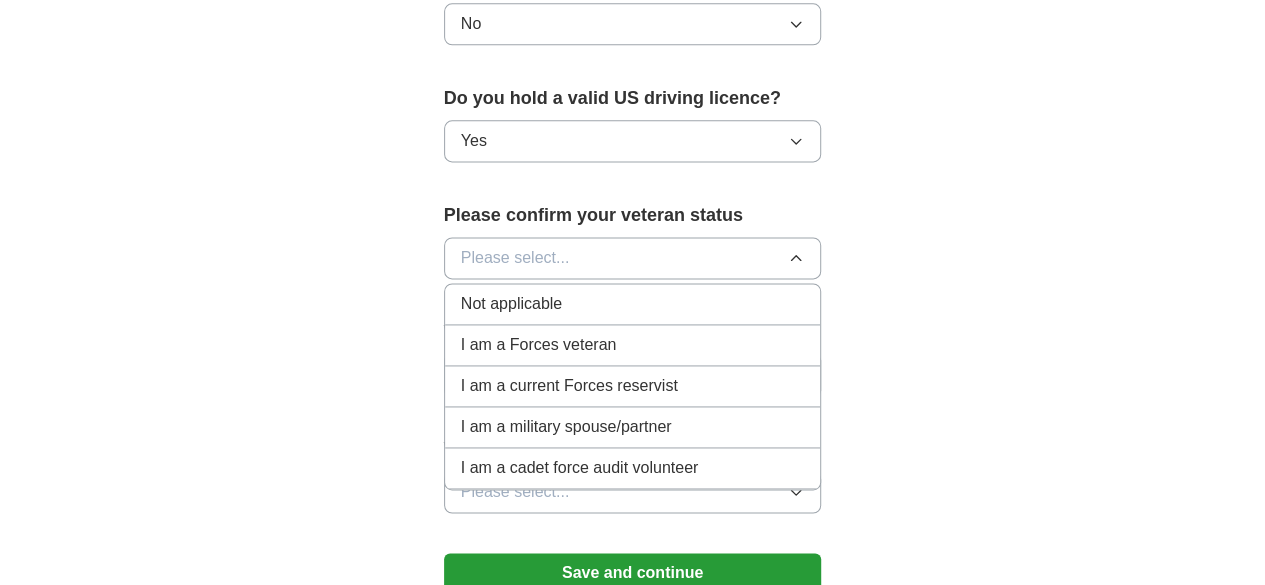 scroll, scrollTop: 1274, scrollLeft: 0, axis: vertical 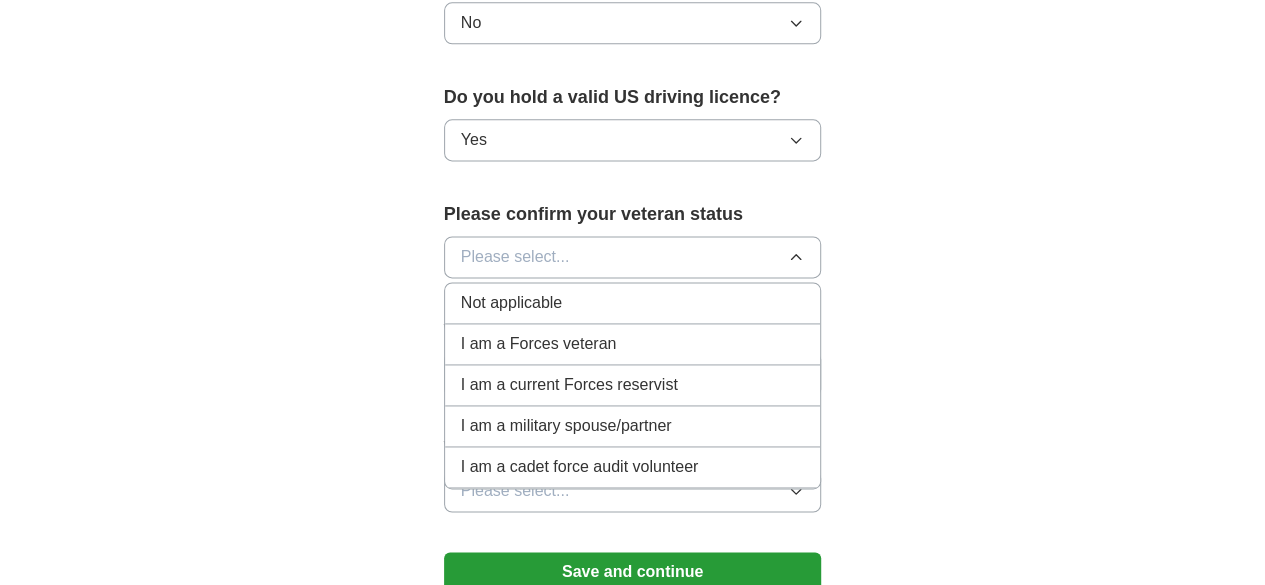 click on "Not applicable" at bounding box center [511, 303] 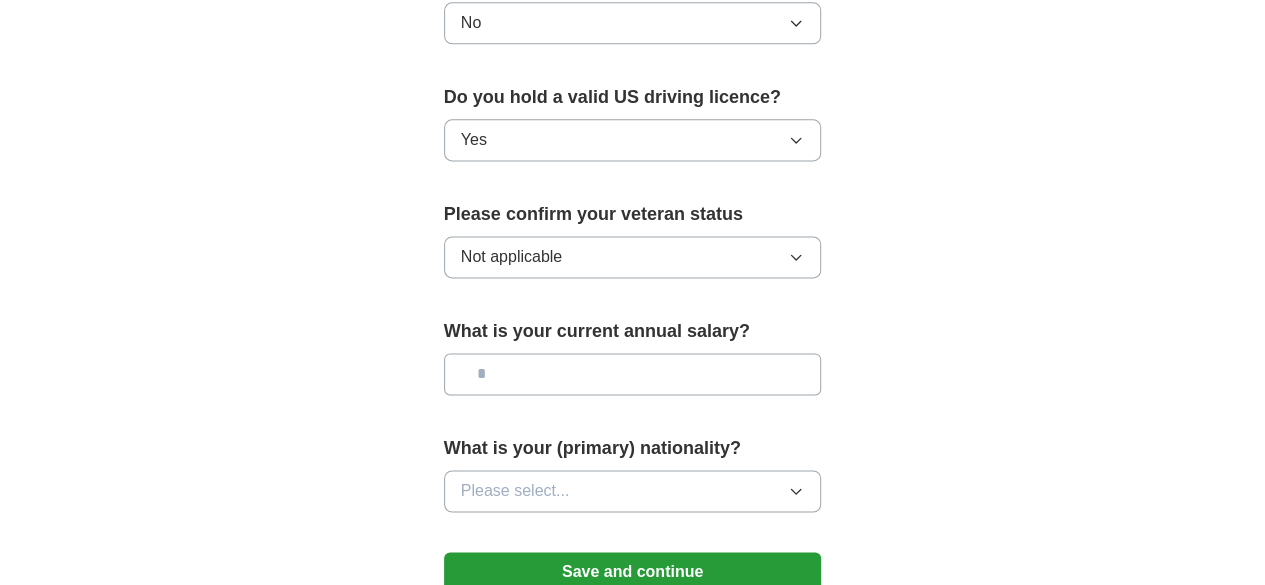 click at bounding box center (633, 374) 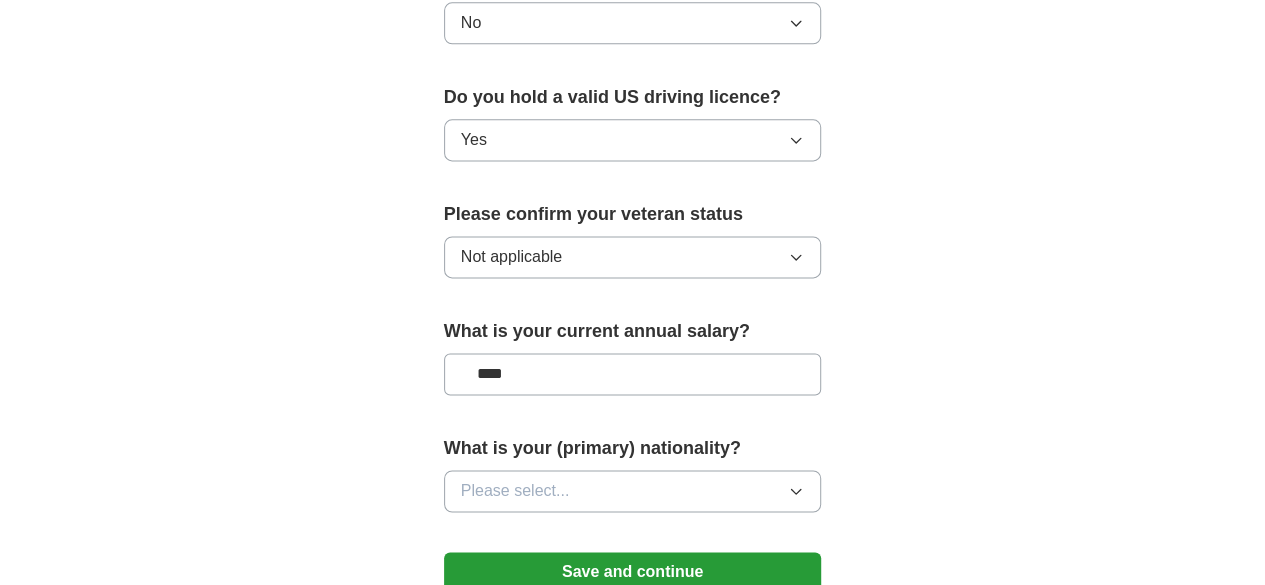 type on "****" 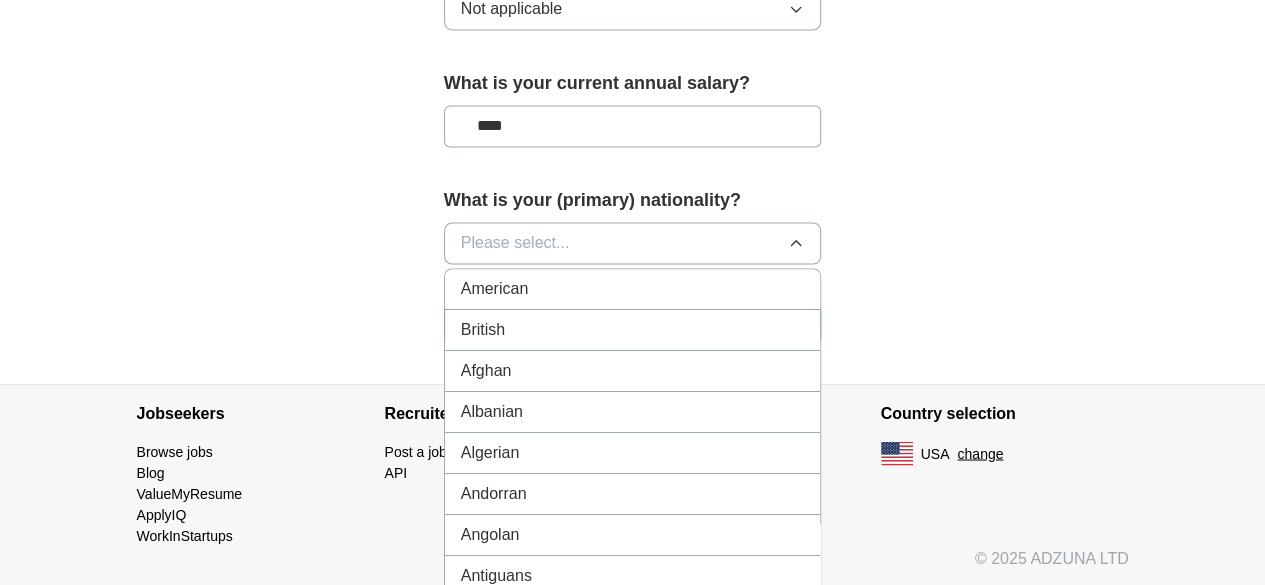 scroll, scrollTop: 1570, scrollLeft: 0, axis: vertical 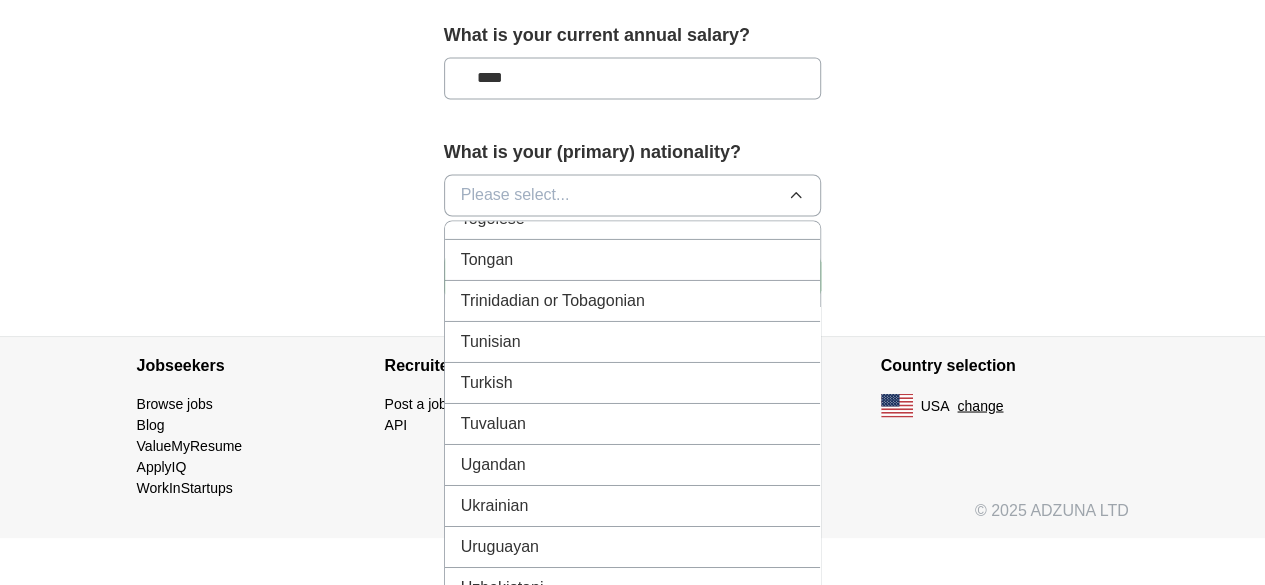 type 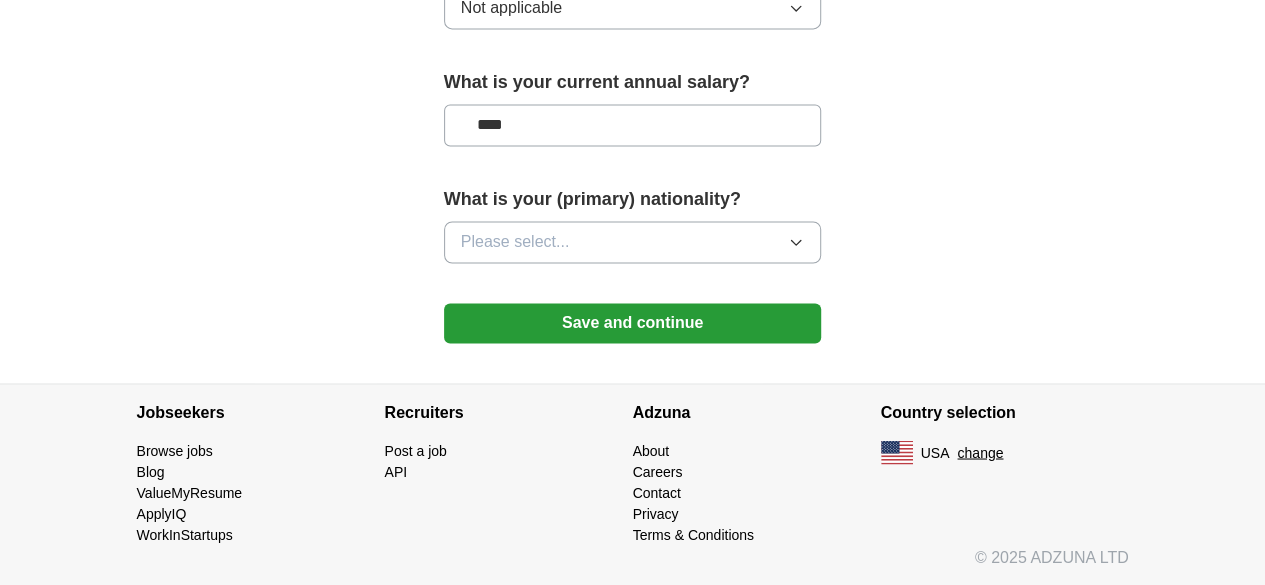 scroll, scrollTop: 1487, scrollLeft: 0, axis: vertical 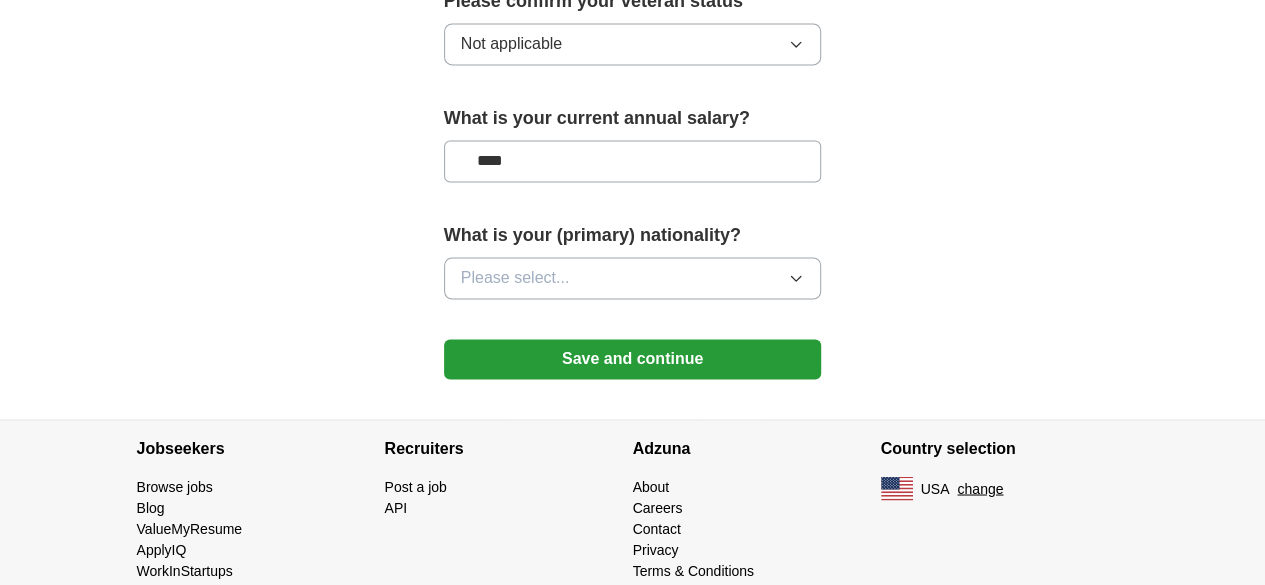 click on "Please select..." at bounding box center (515, 278) 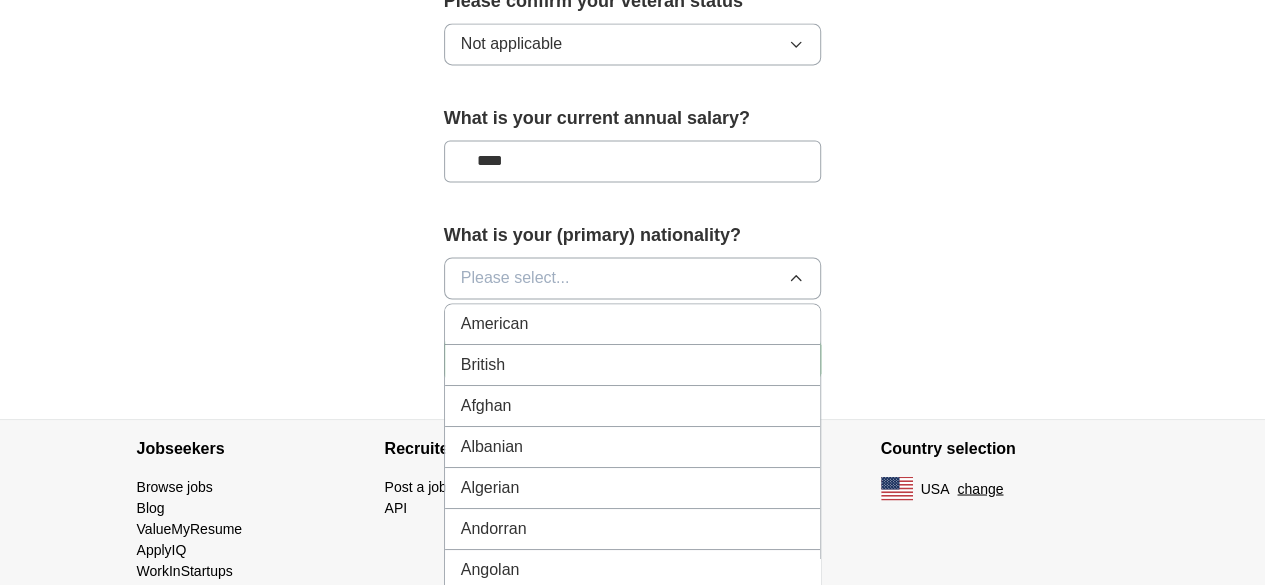 scroll, scrollTop: 1570, scrollLeft: 0, axis: vertical 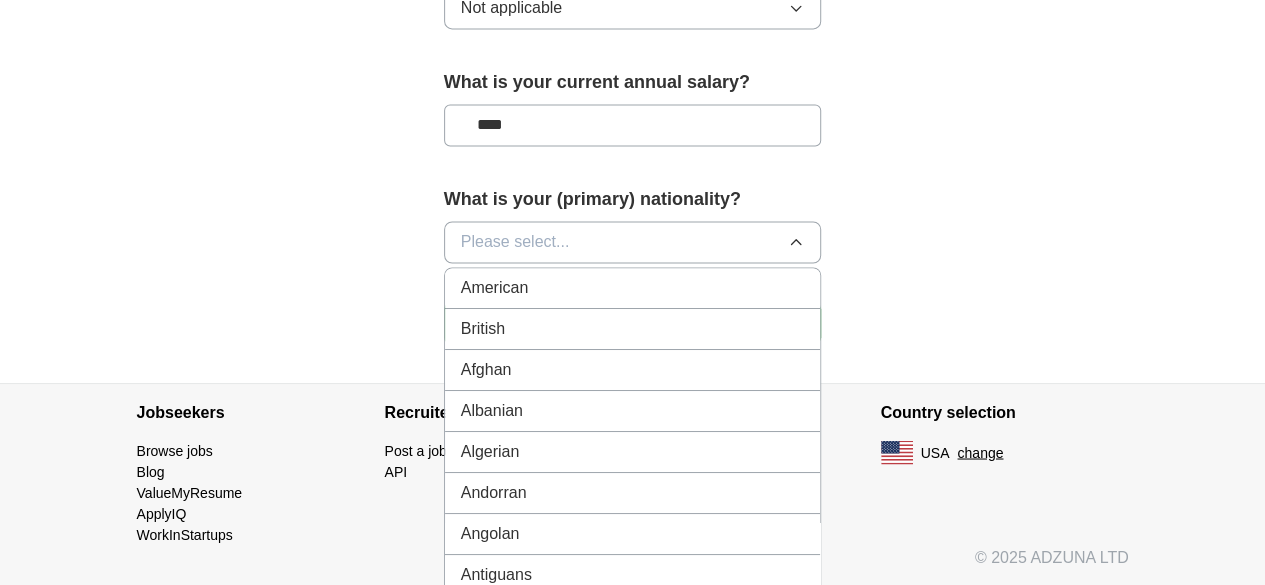click on "American" at bounding box center [633, 288] 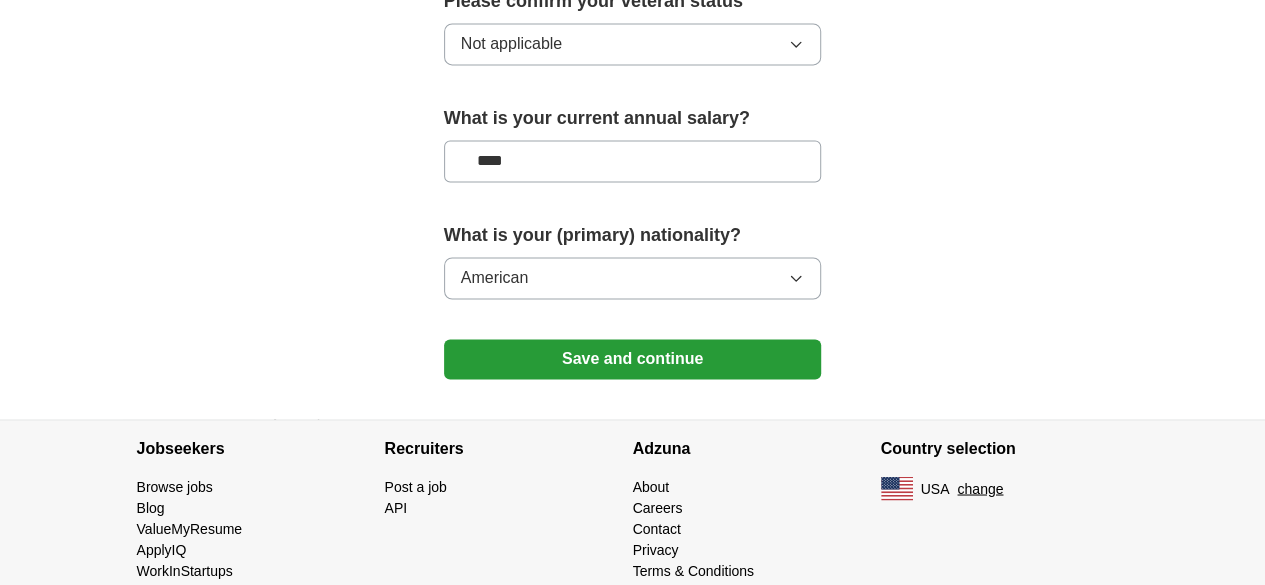 click on "Save and continue" at bounding box center (633, 359) 